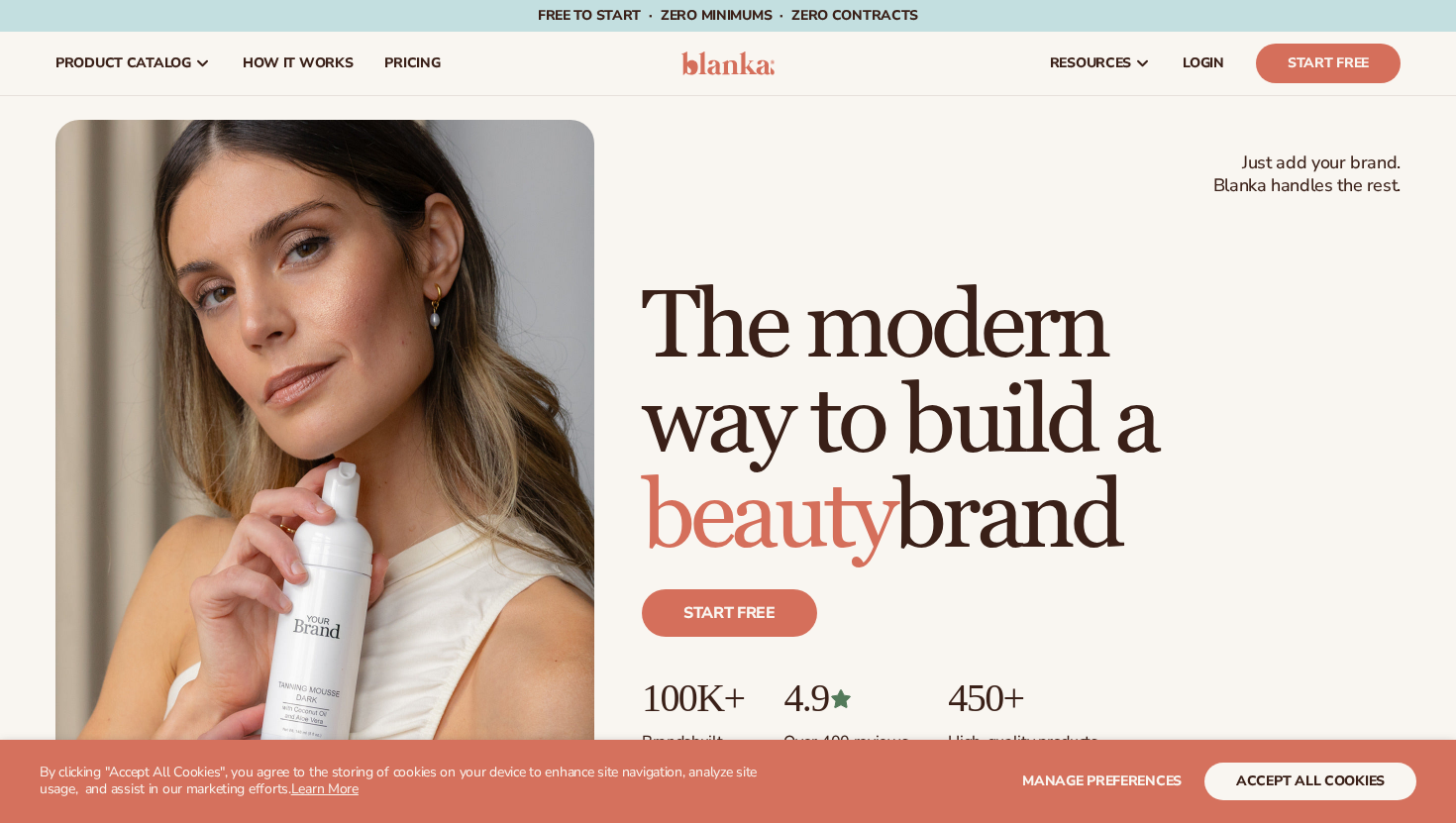 scroll, scrollTop: 0, scrollLeft: 0, axis: both 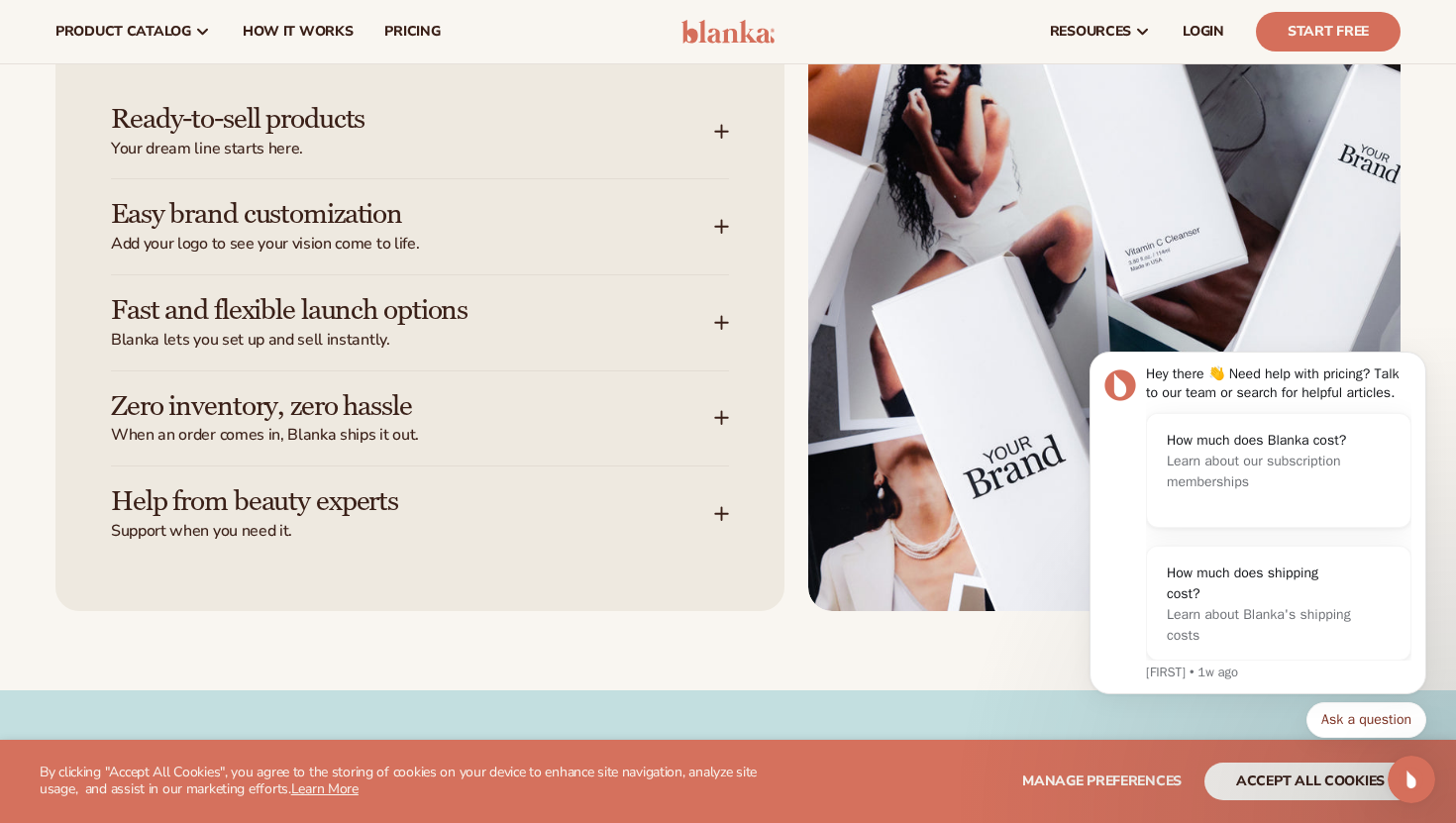click on "Ready-to-sell products" at bounding box center [382, 119] 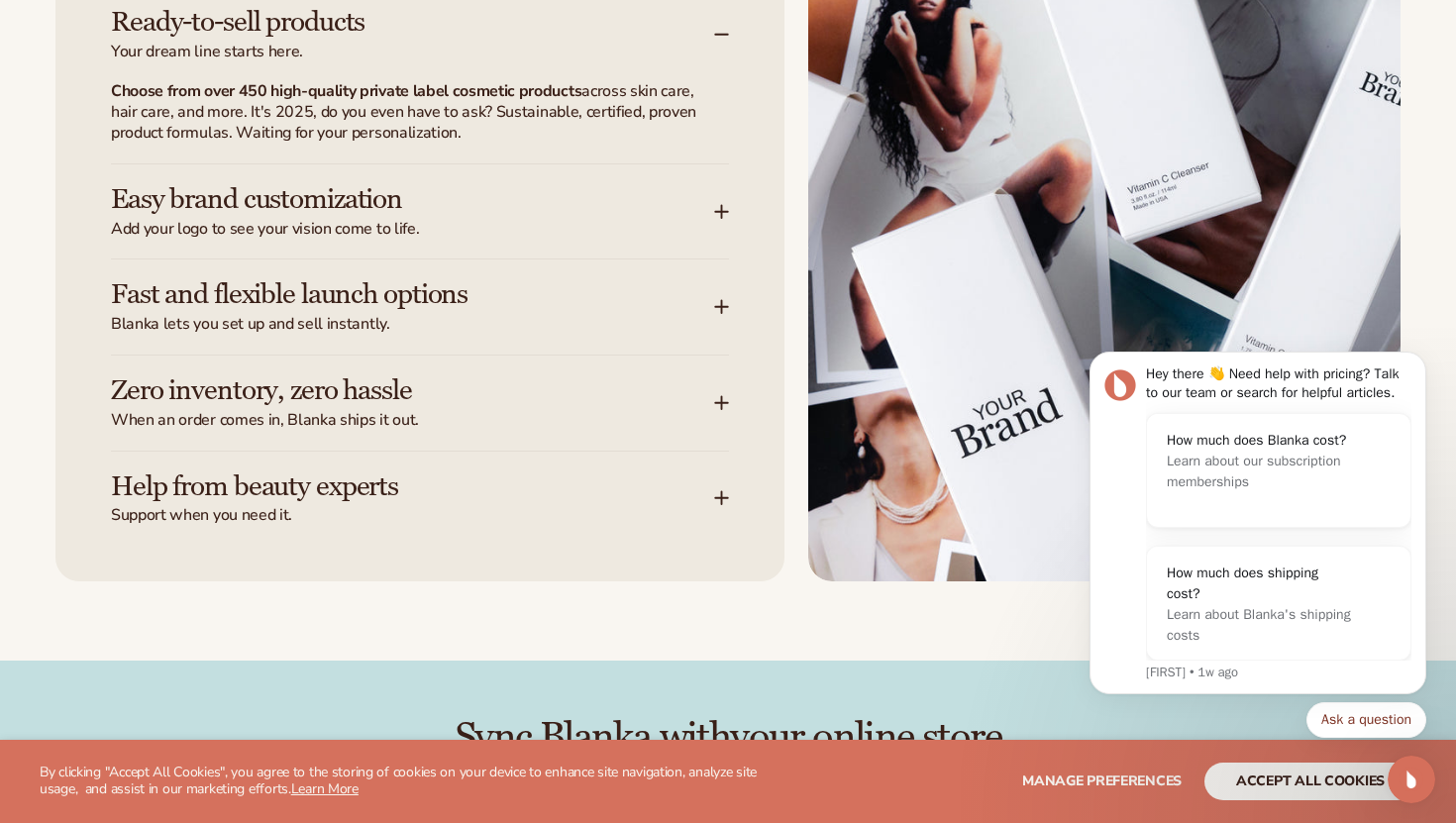 scroll, scrollTop: 2593, scrollLeft: 0, axis: vertical 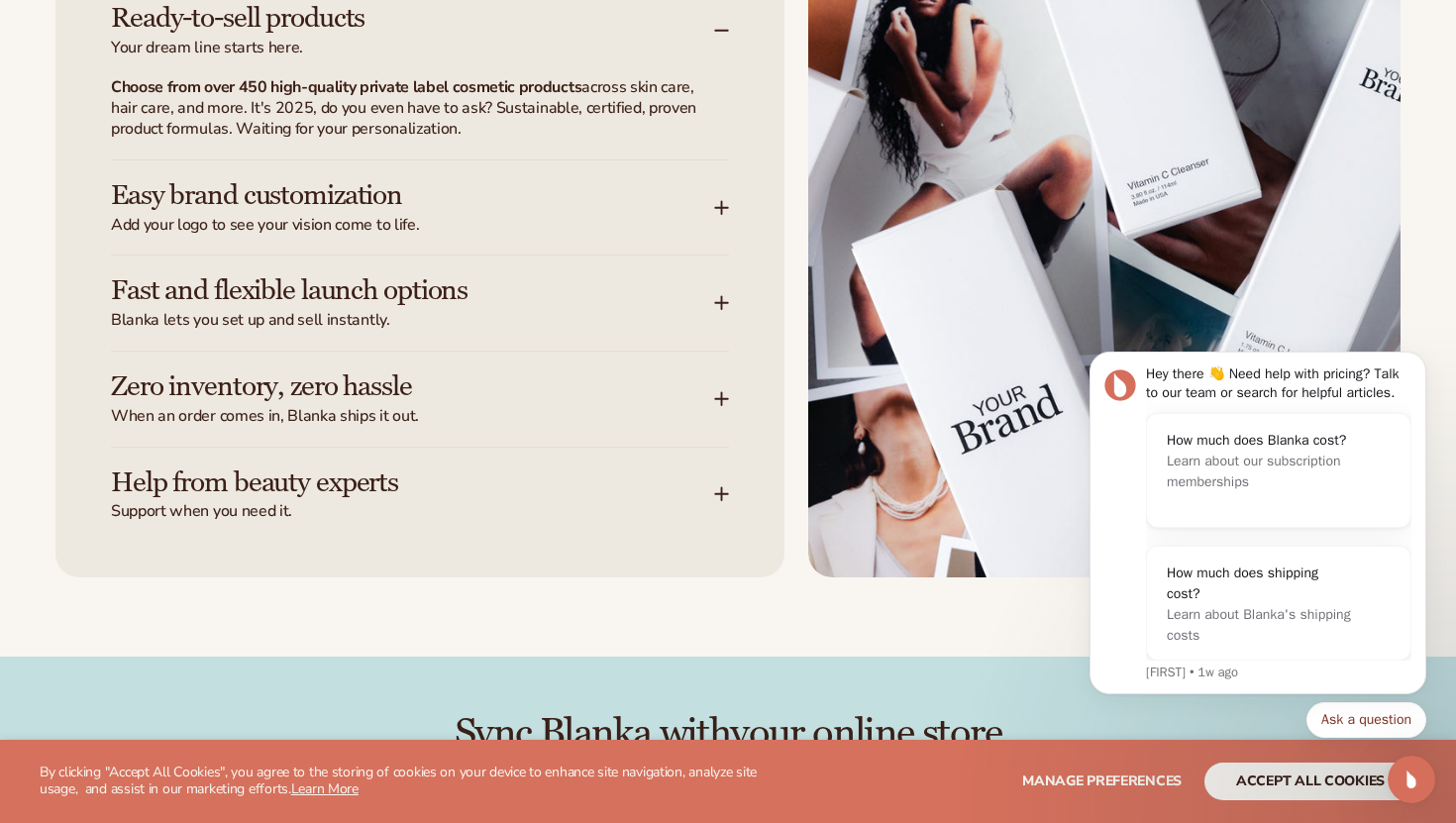 click 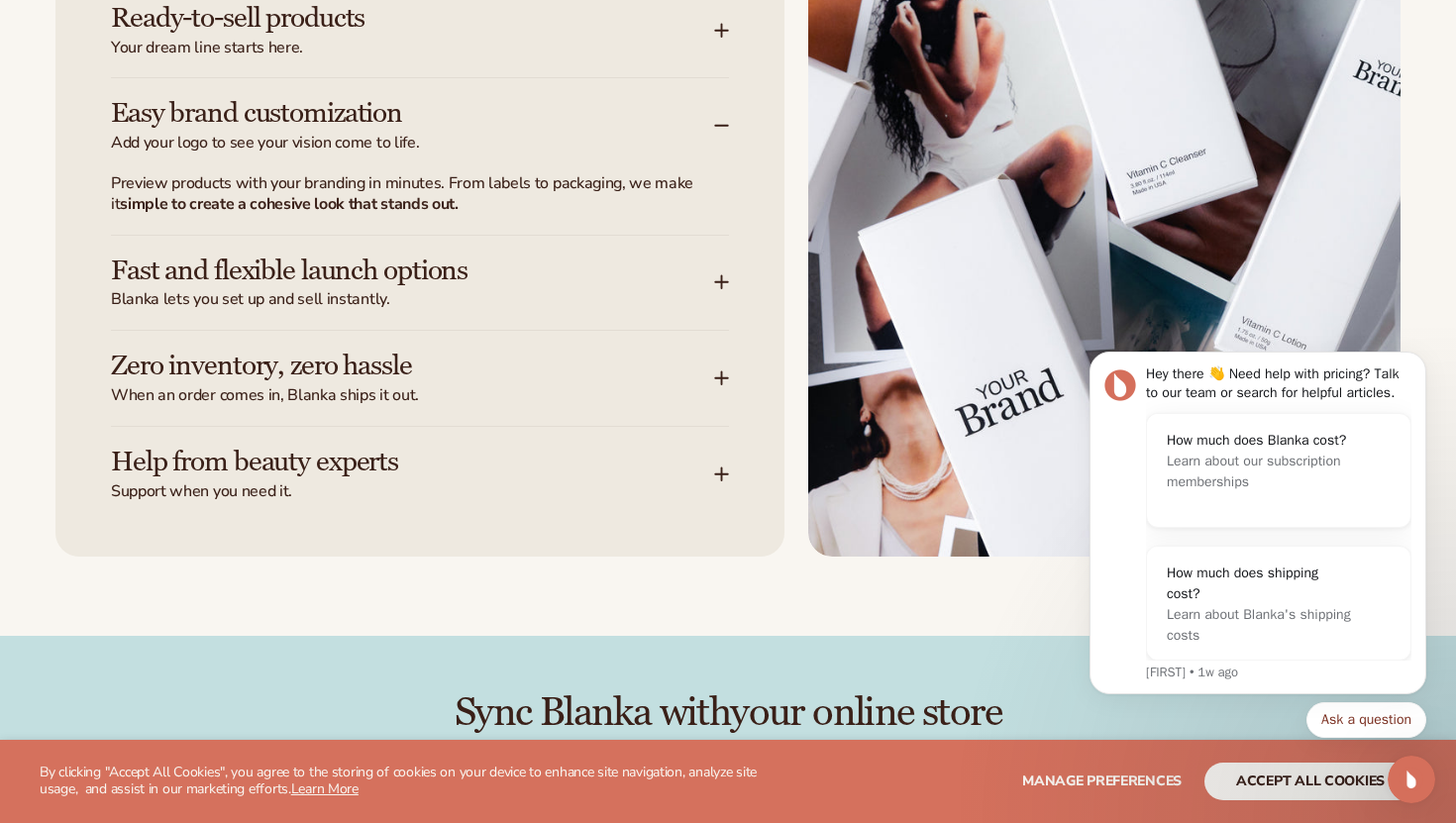 click 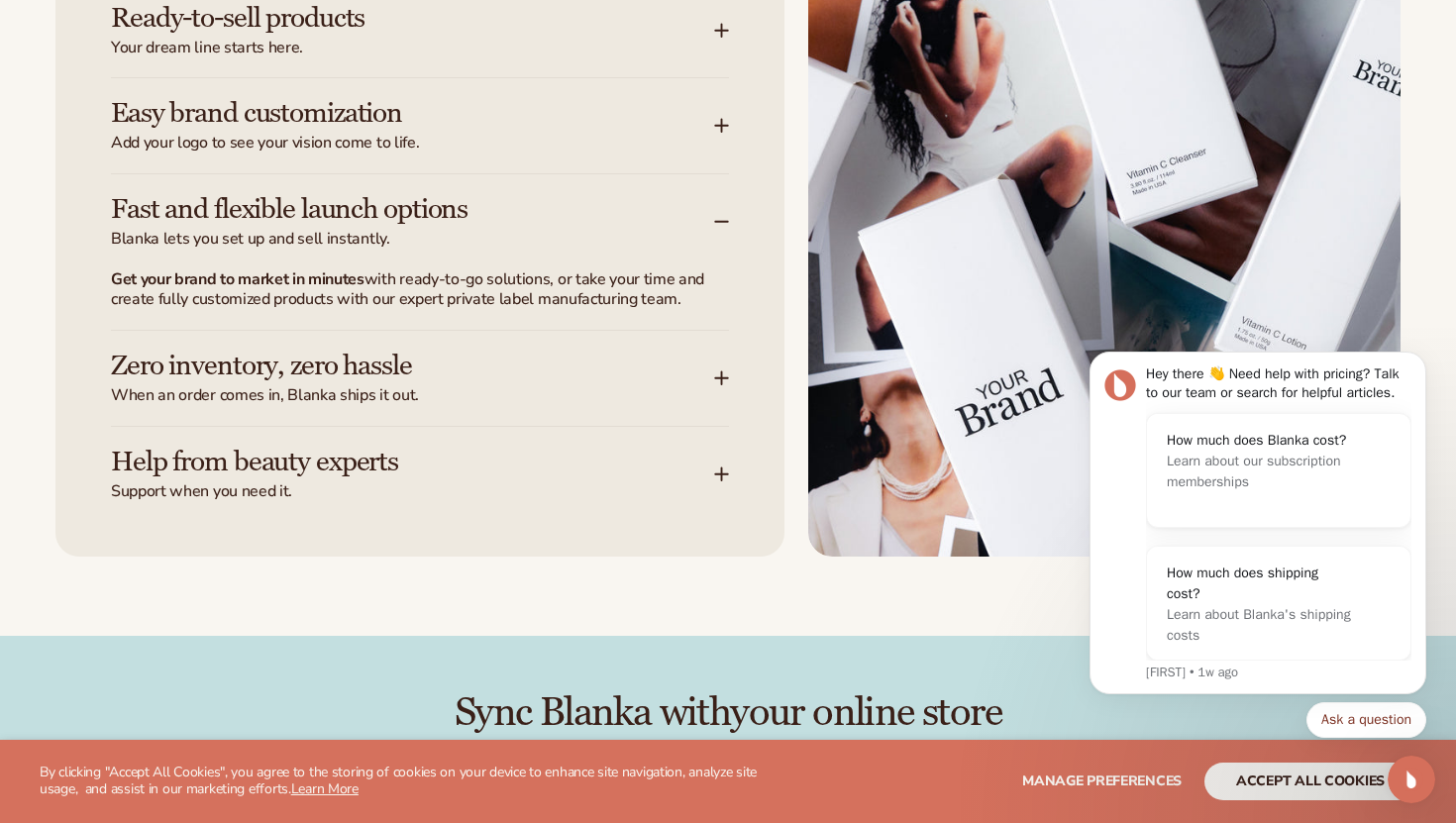 click on "Zero inventory, zero hassle
When an order comes in, Blanka ships it out." at bounding box center [412, 378] 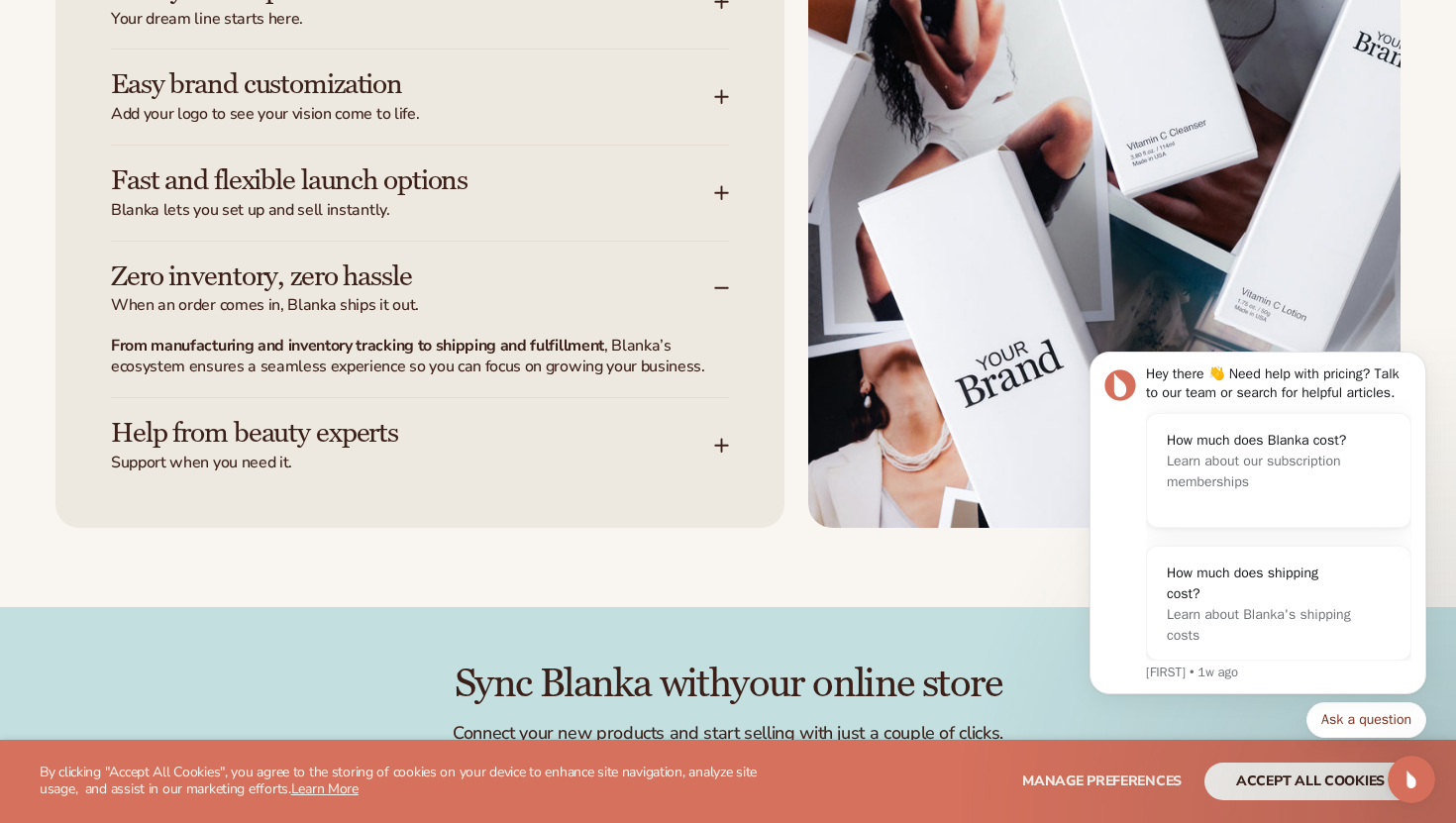 scroll, scrollTop: 2623, scrollLeft: 0, axis: vertical 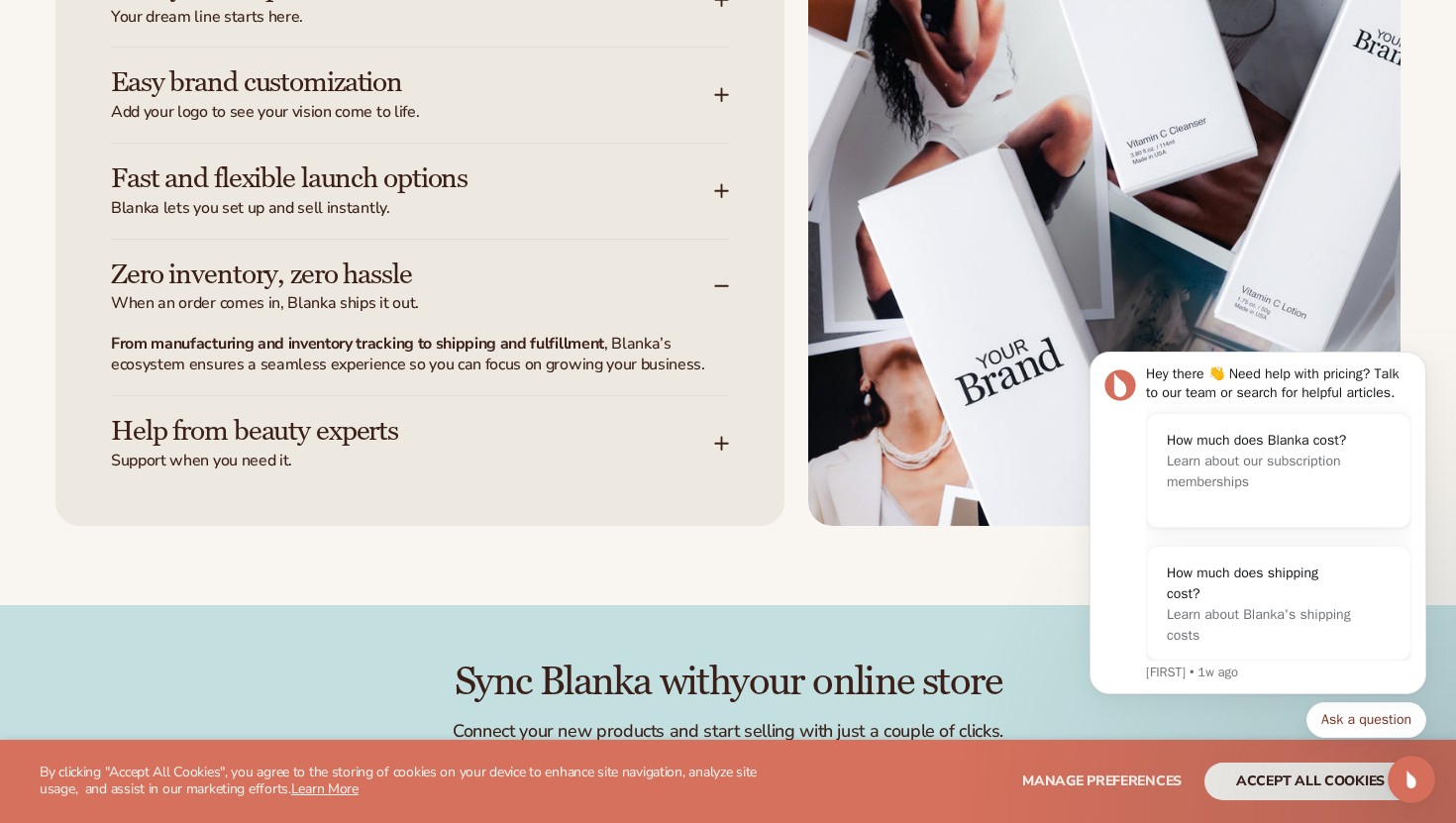click on "Help from beauty experts
Support when you need it." at bounding box center [420, 434] 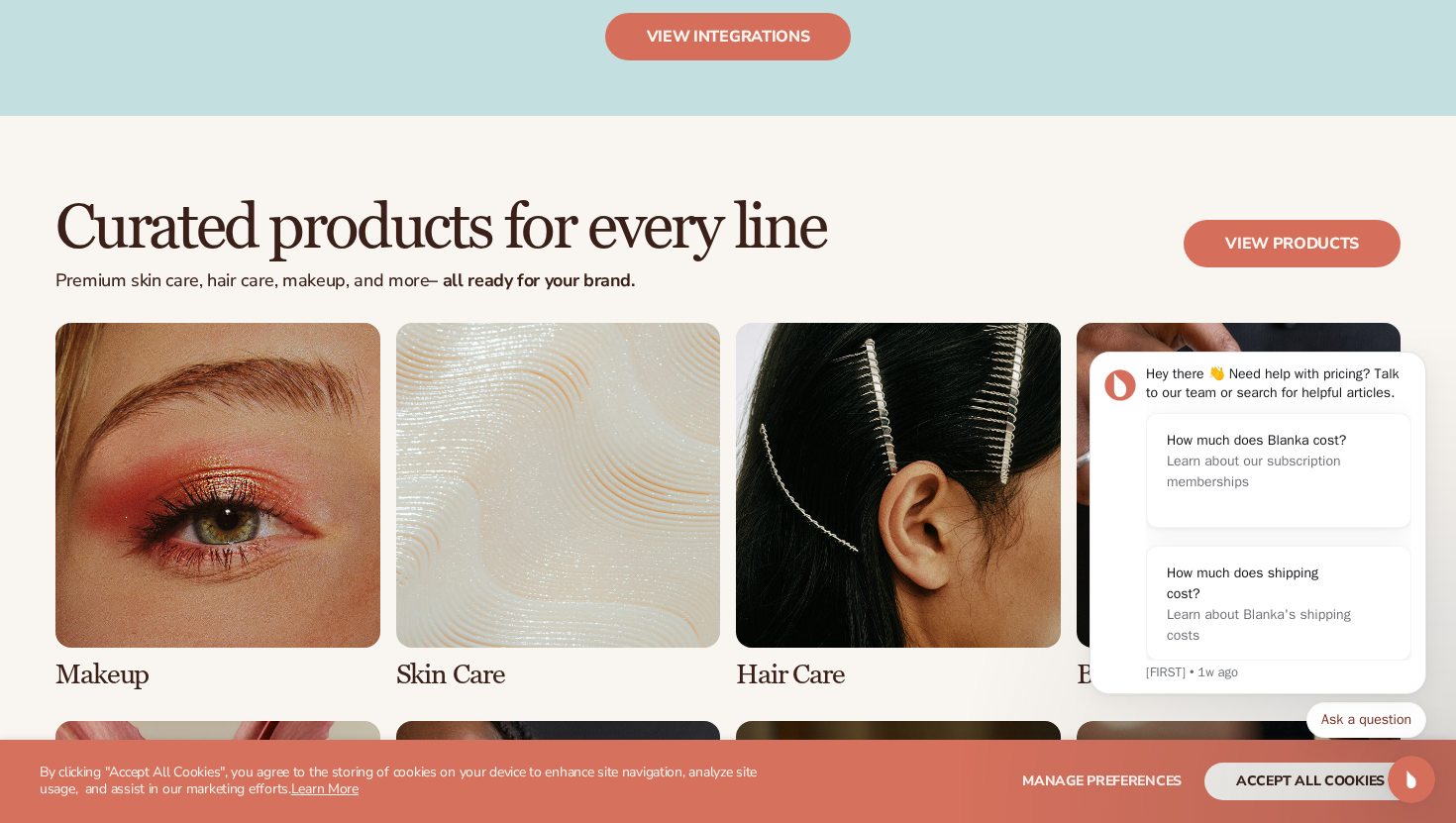 scroll, scrollTop: 3446, scrollLeft: 0, axis: vertical 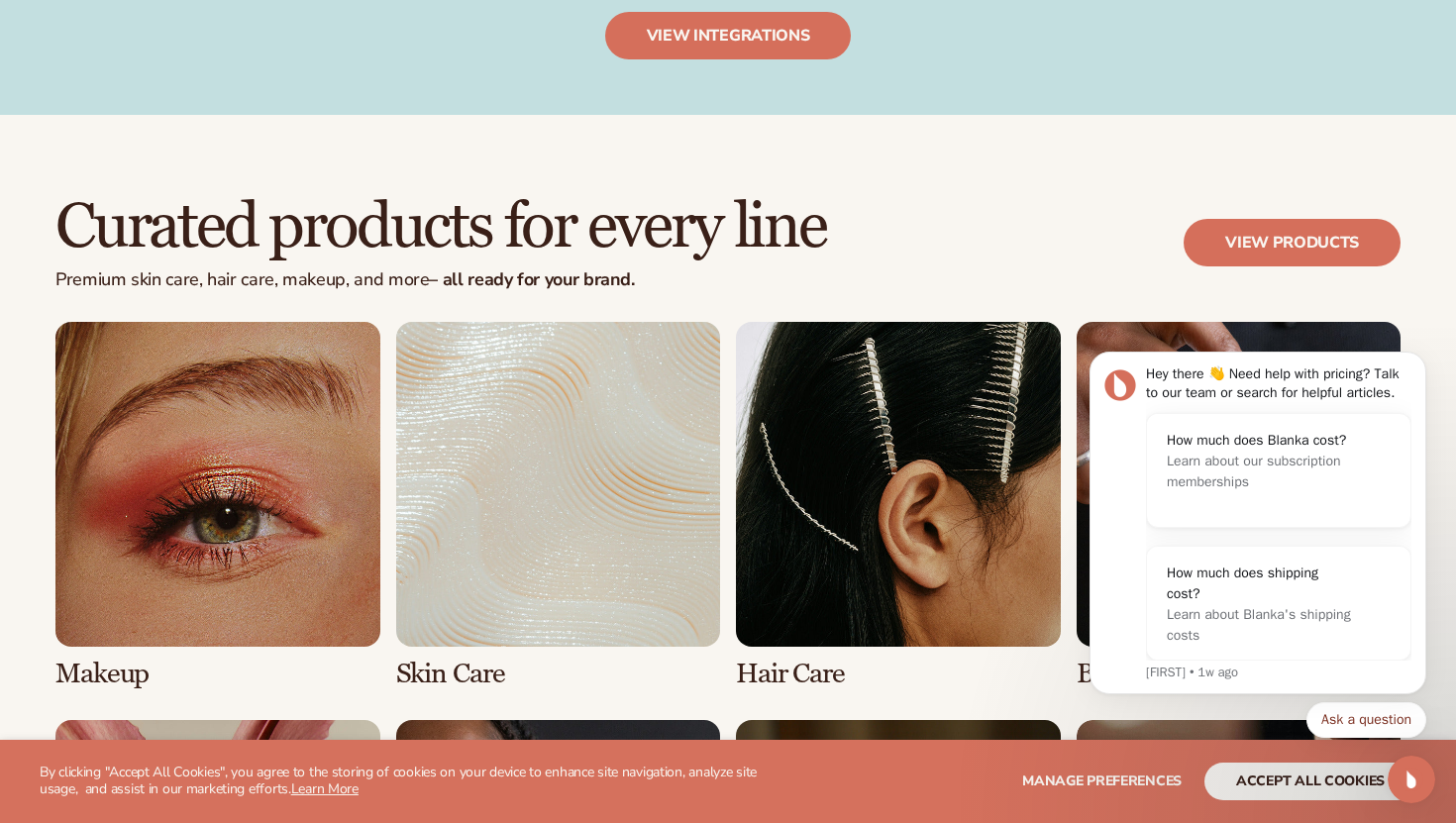click at bounding box center [218, 505] 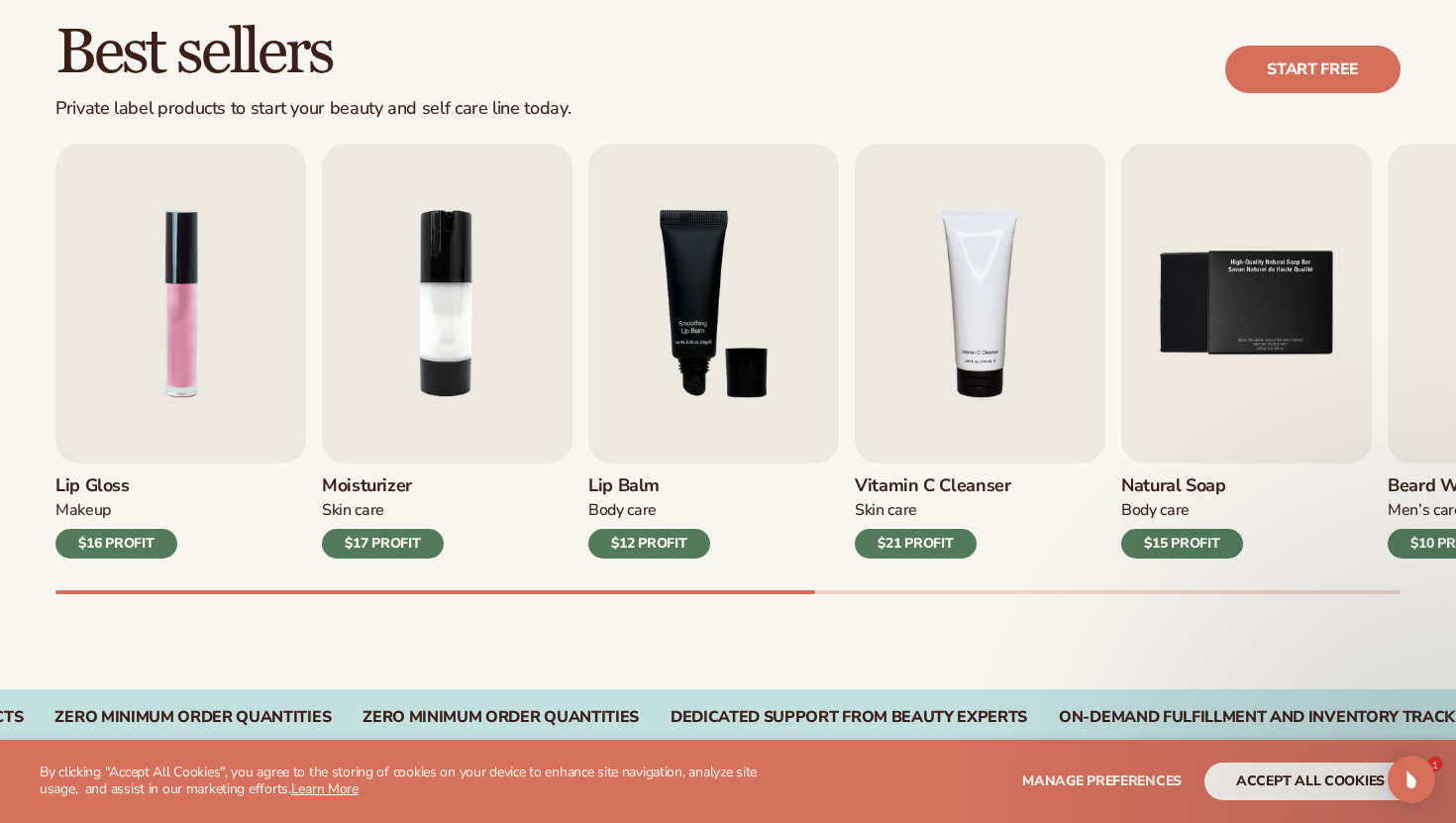 scroll, scrollTop: 686, scrollLeft: 0, axis: vertical 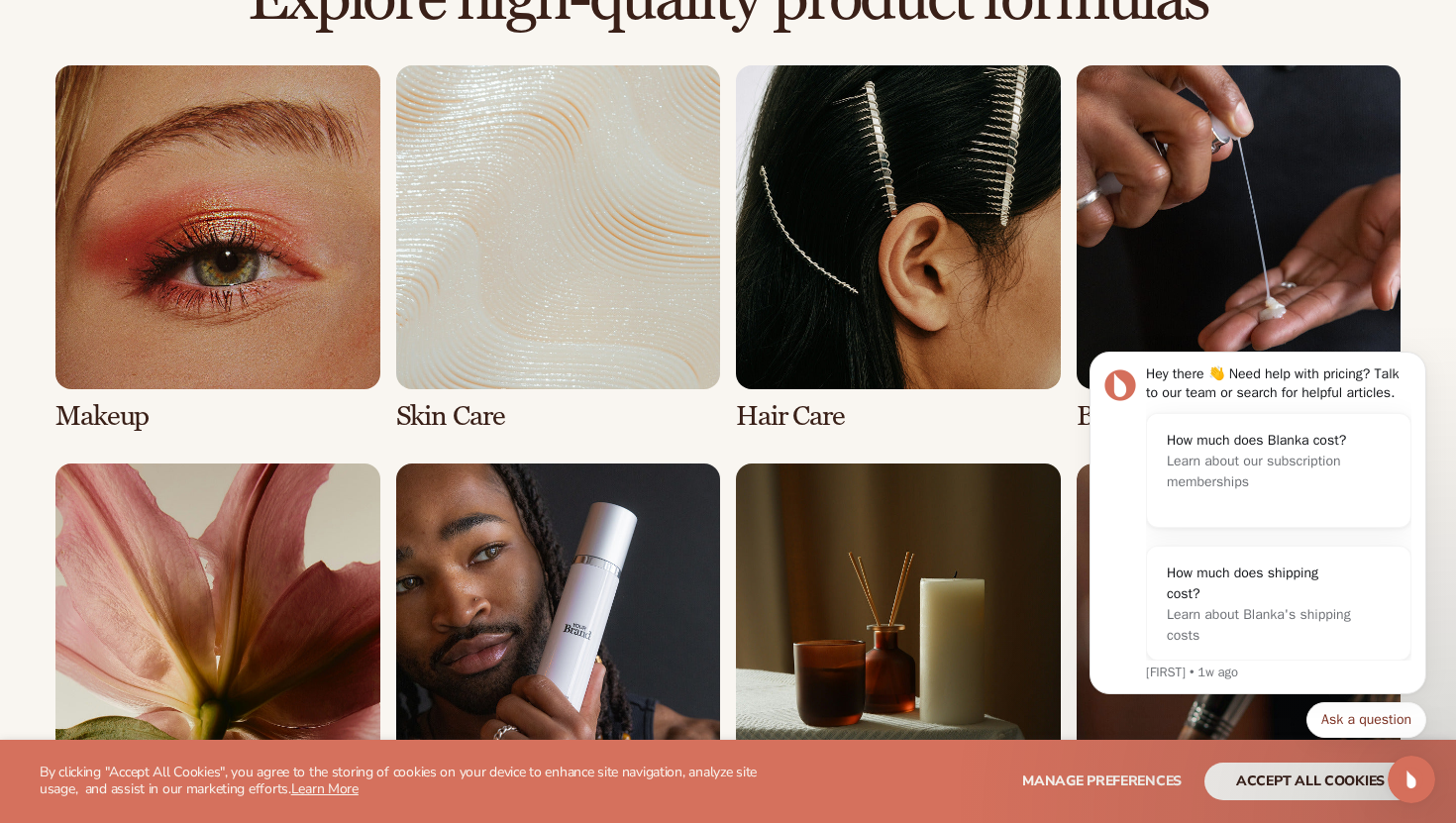 click at bounding box center [559, 249] 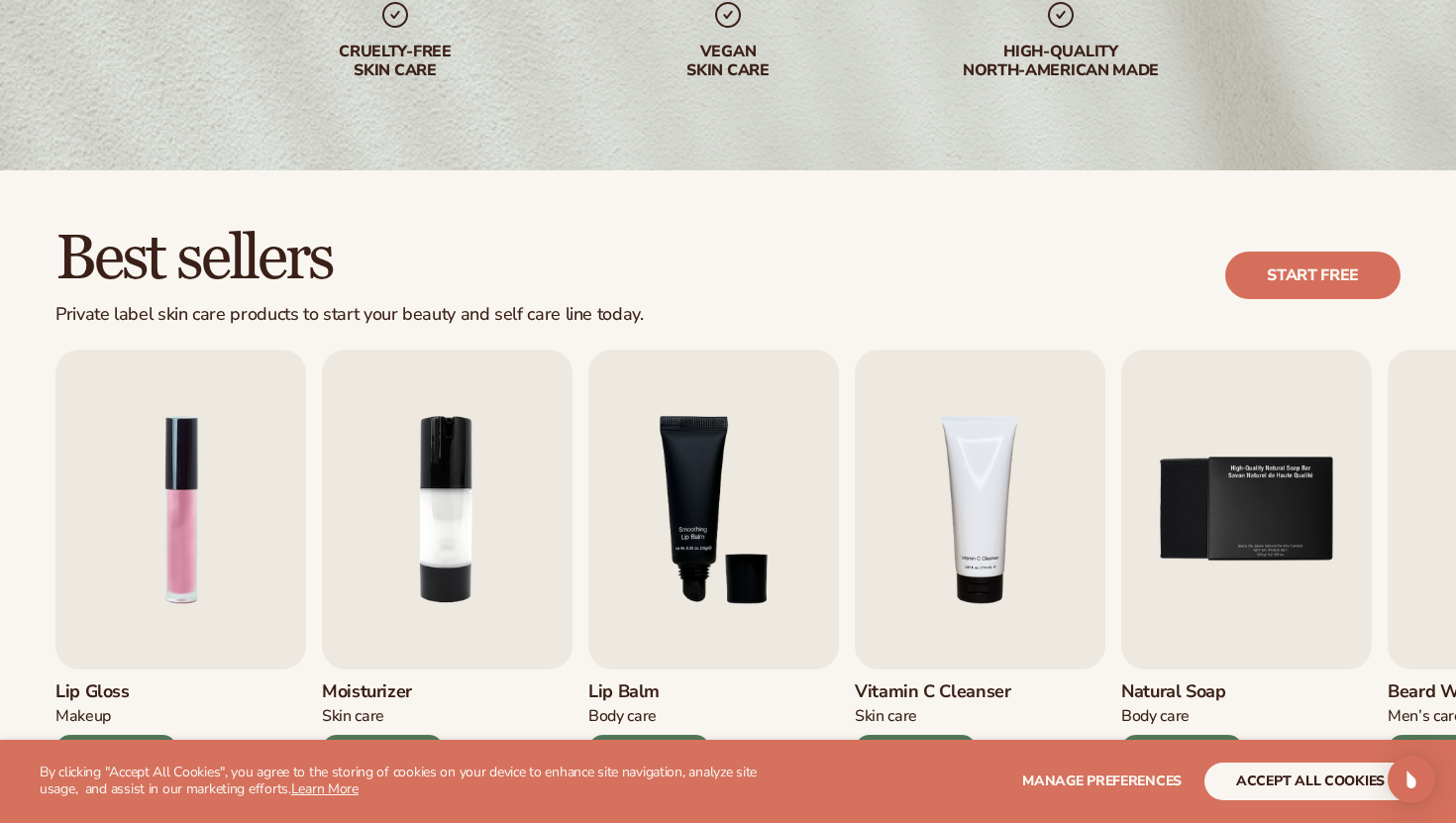 scroll, scrollTop: 599, scrollLeft: 0, axis: vertical 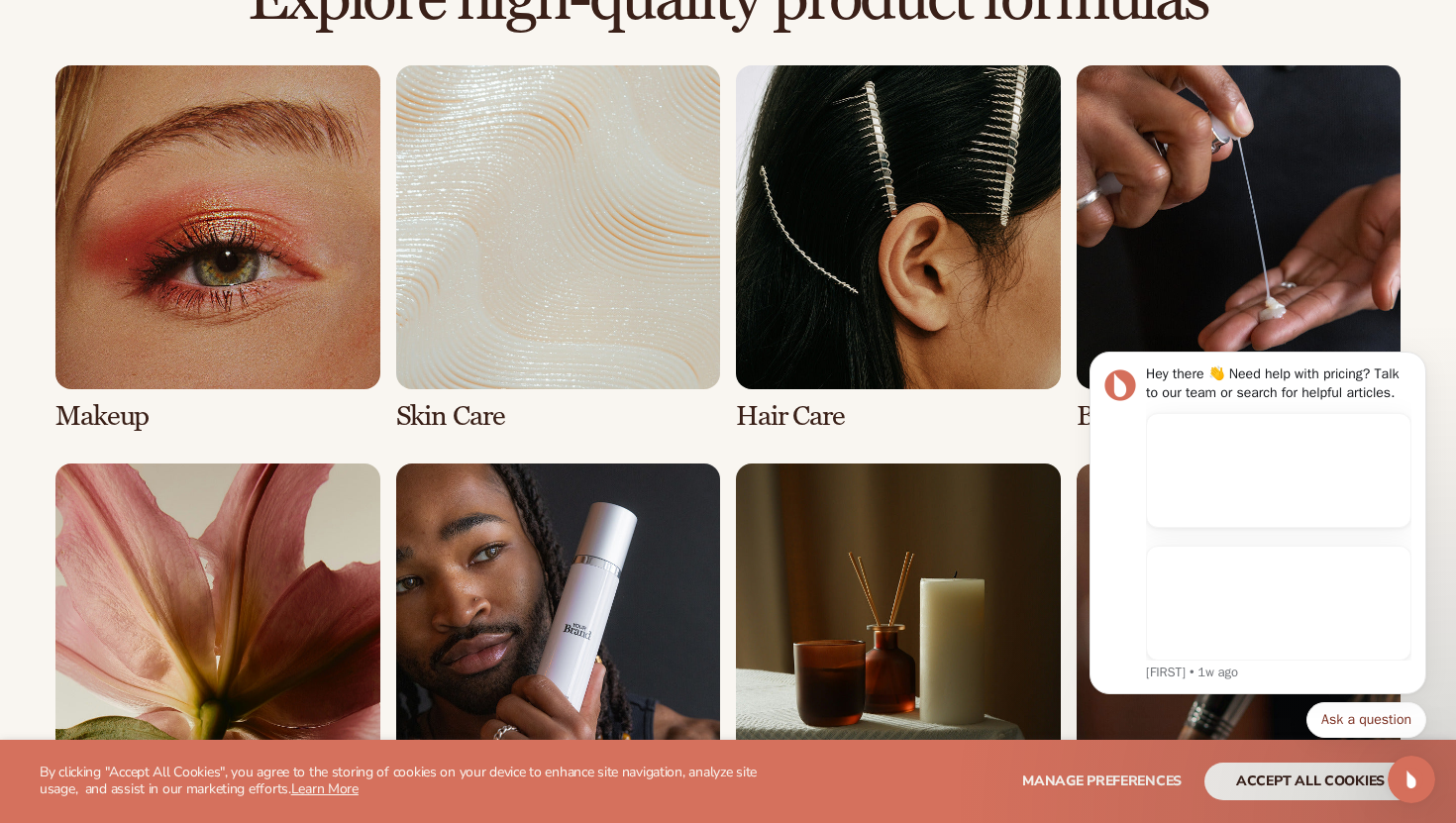 click at bounding box center [559, 249] 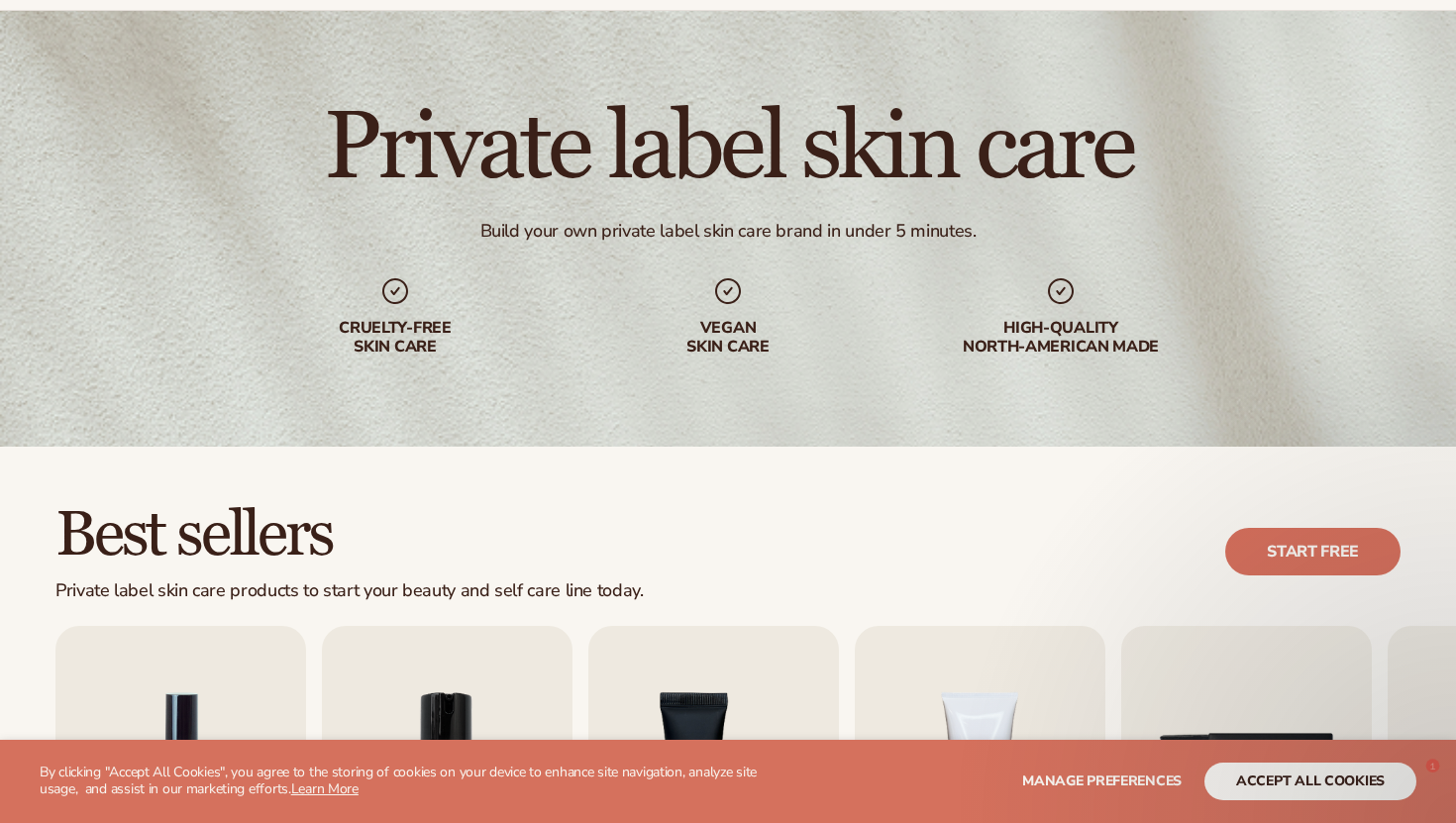 scroll, scrollTop: 246, scrollLeft: 0, axis: vertical 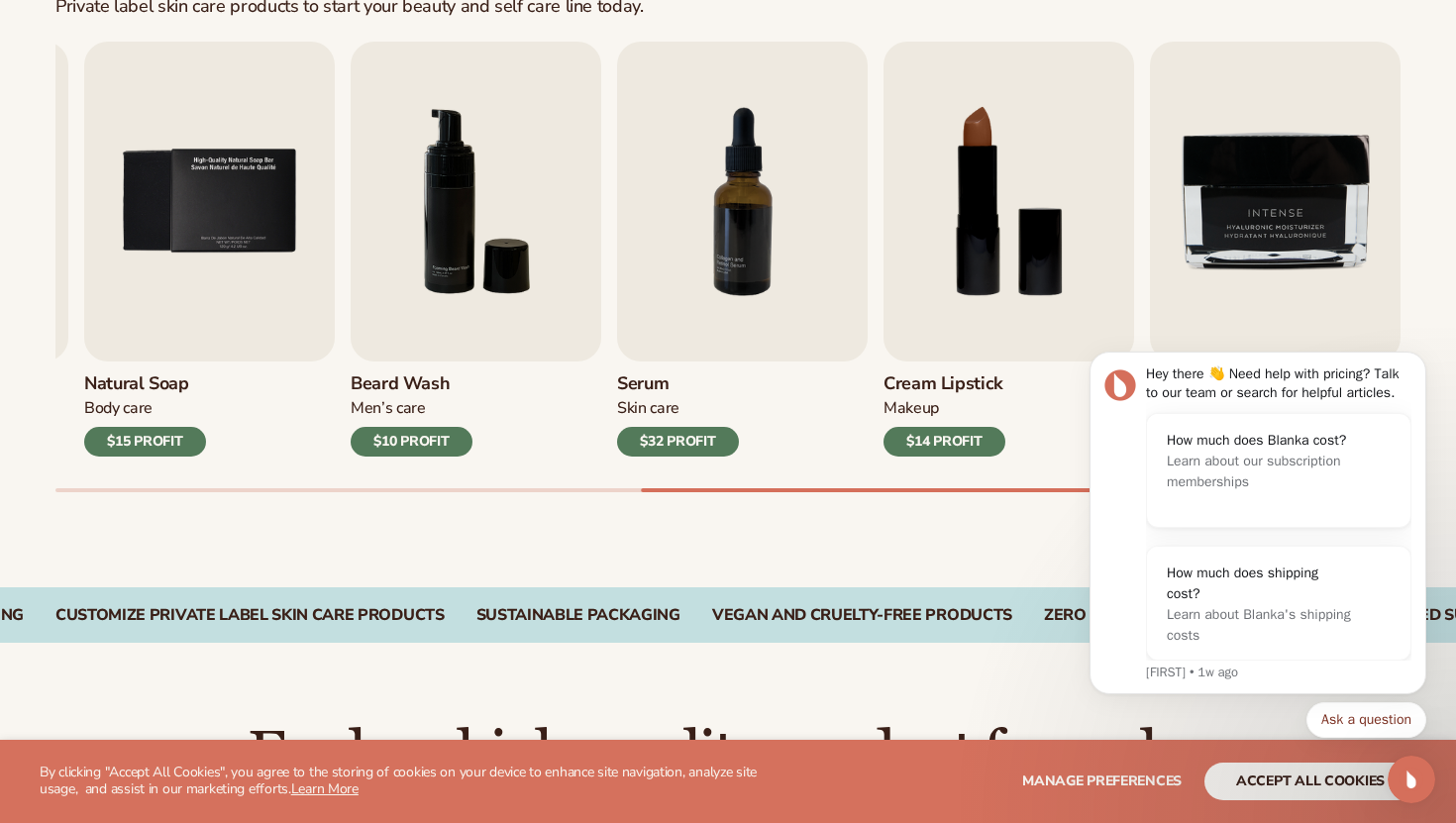 click on "Serum" at bounding box center (677, 384) 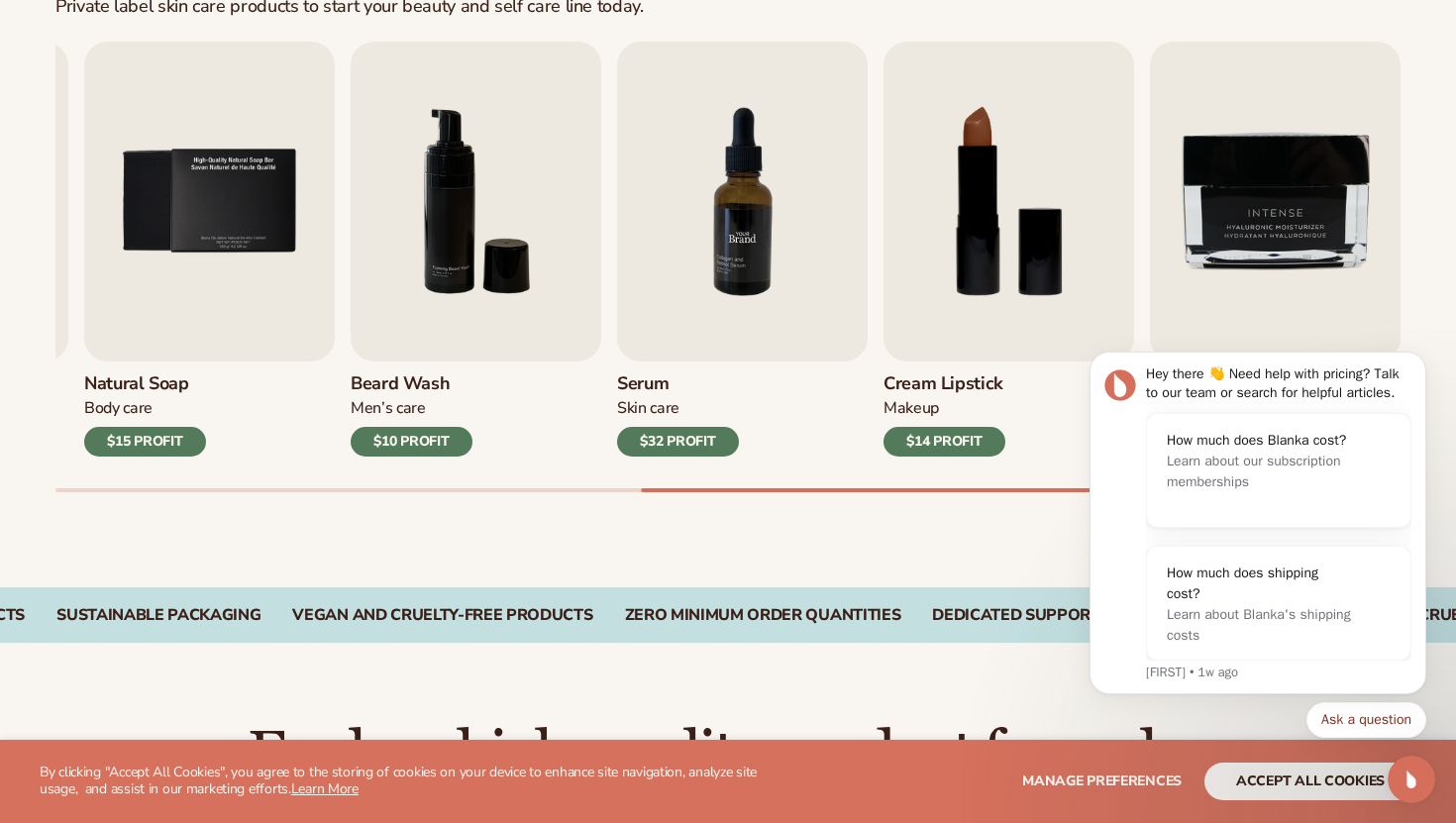 click at bounding box center (742, 201) 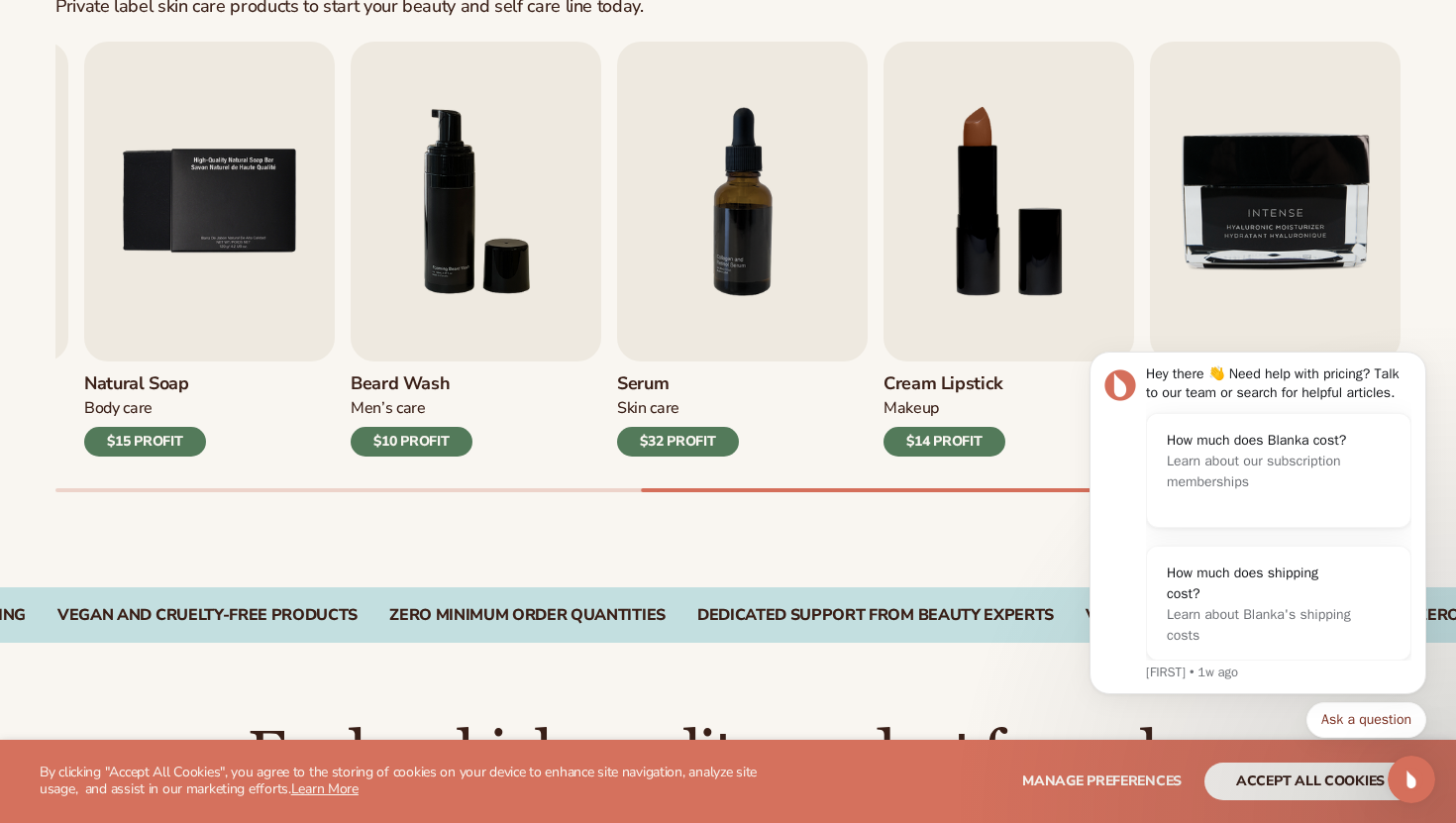 click on "$32 PROFIT" at bounding box center [677, 442] 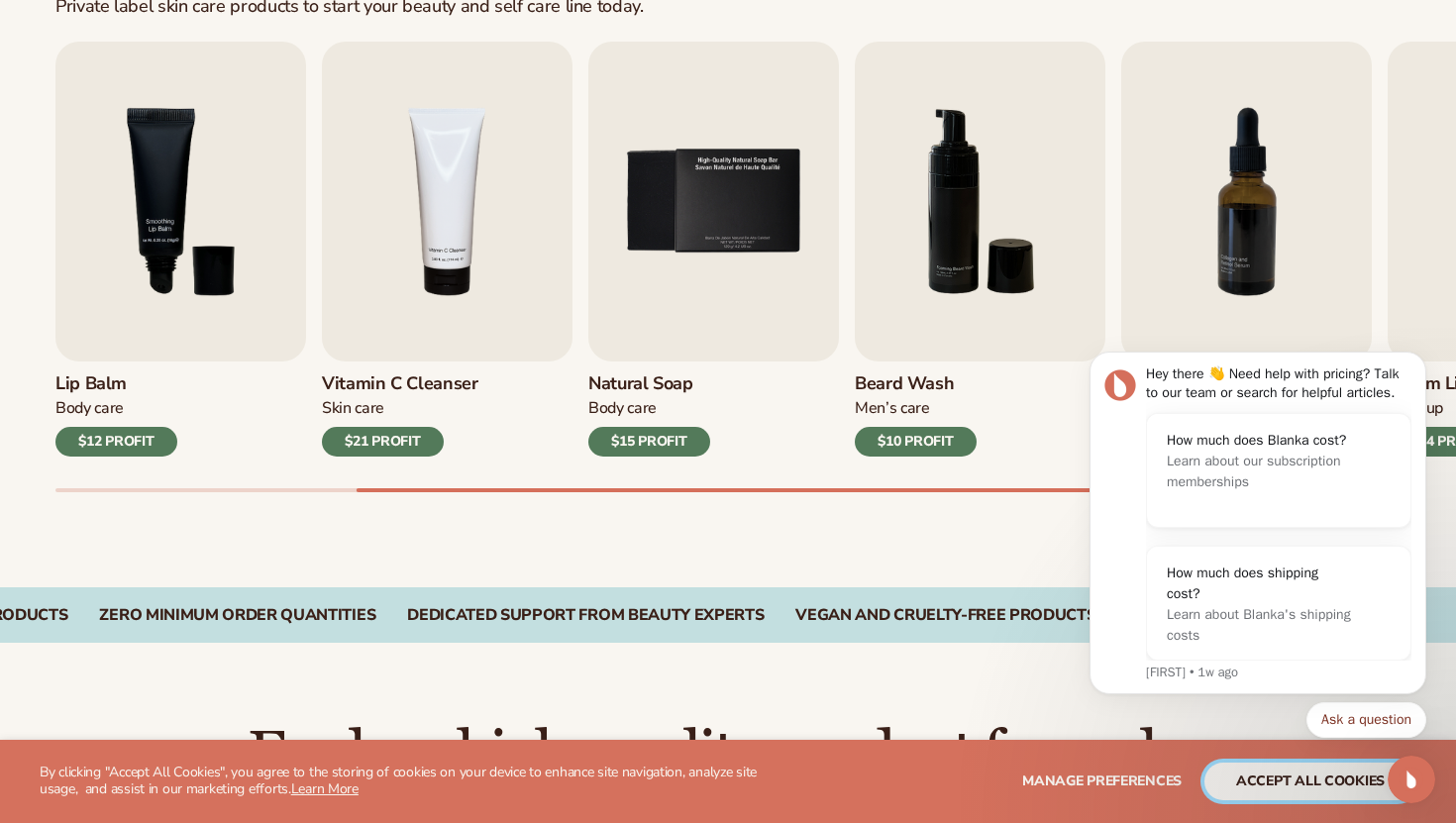 click on "accept all cookies" at bounding box center [1310, 781] 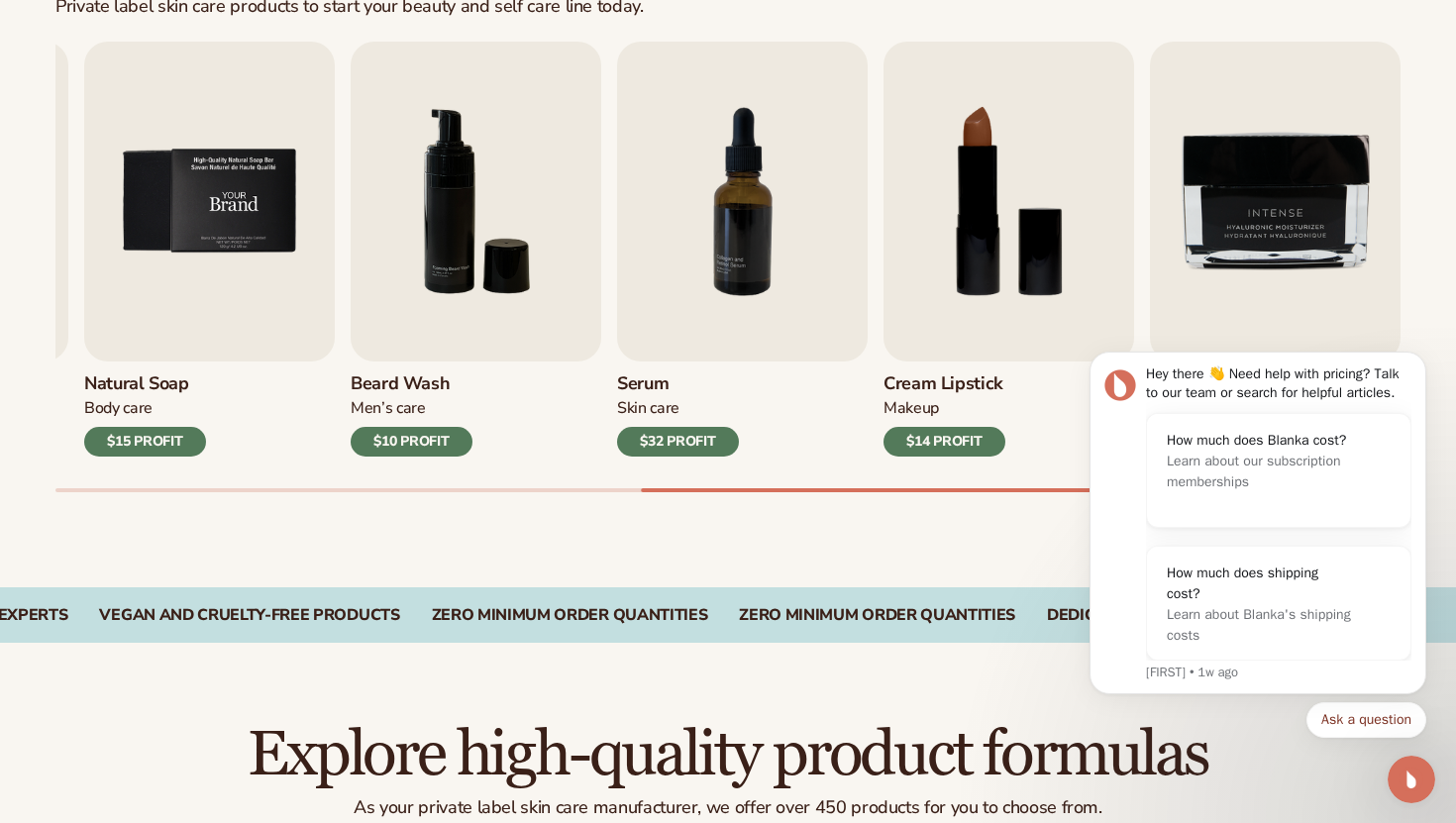 click at bounding box center [209, 201] 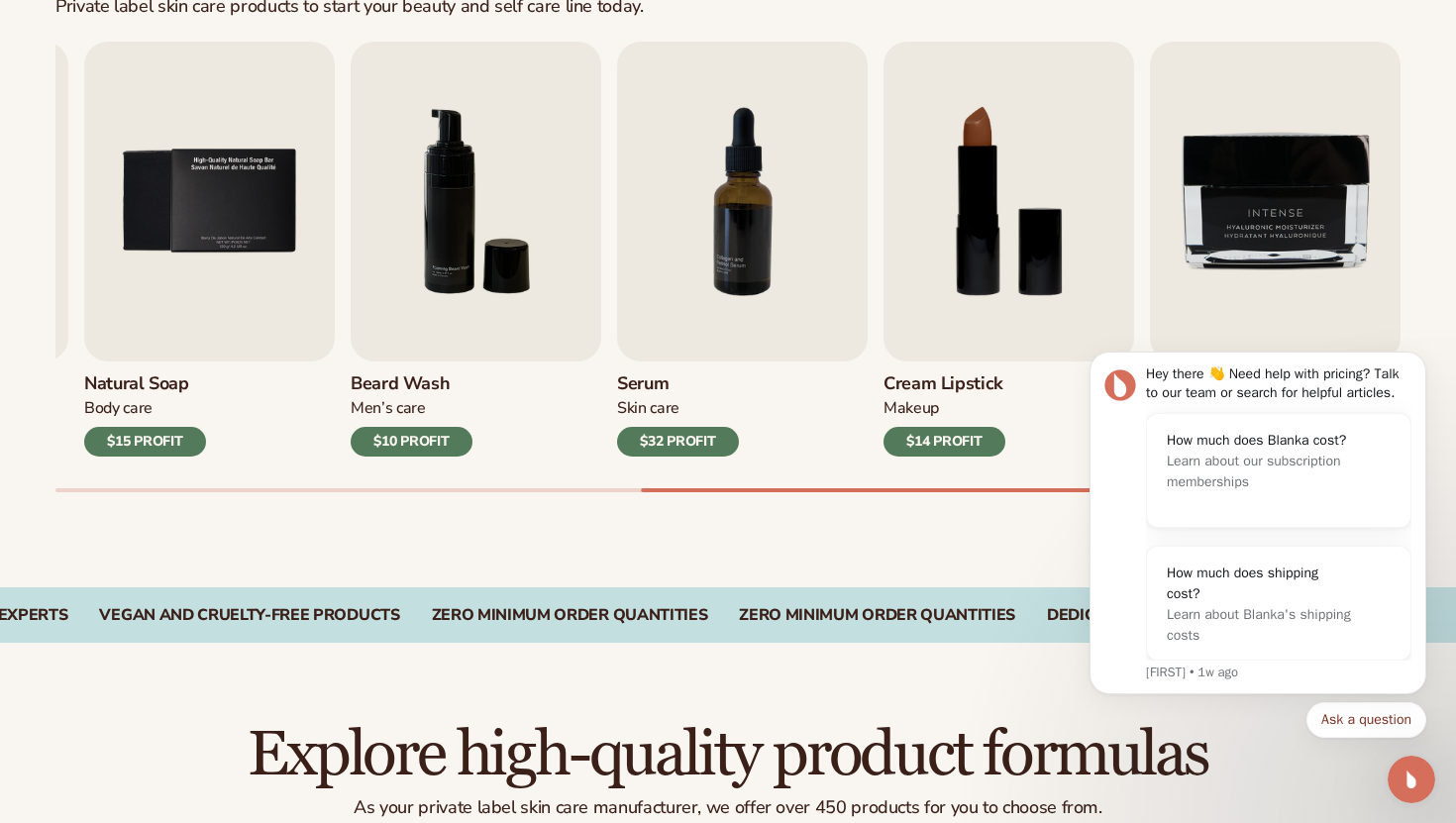 click on "$15 PROFIT" at bounding box center [145, 442] 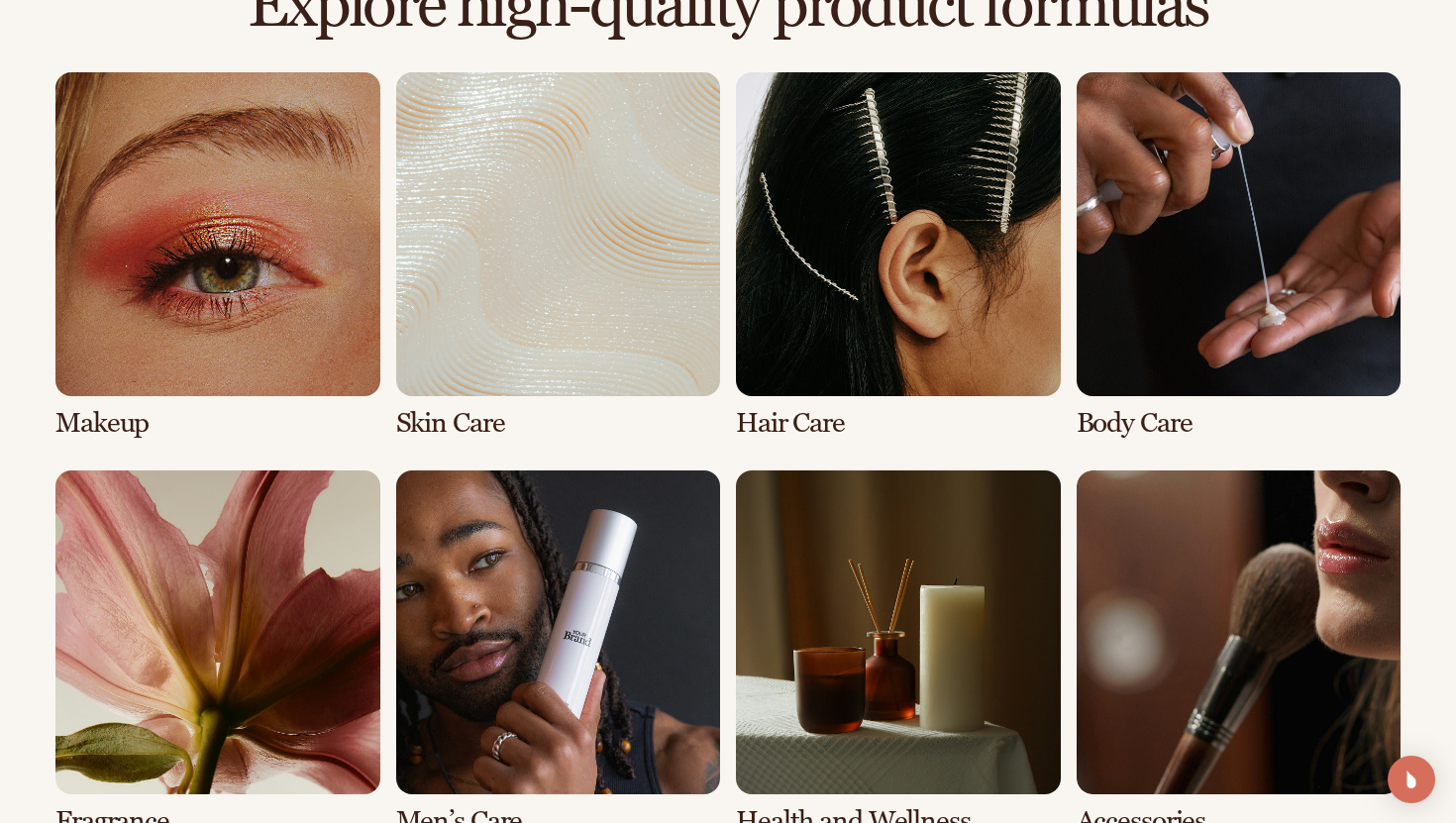scroll, scrollTop: 1425, scrollLeft: 0, axis: vertical 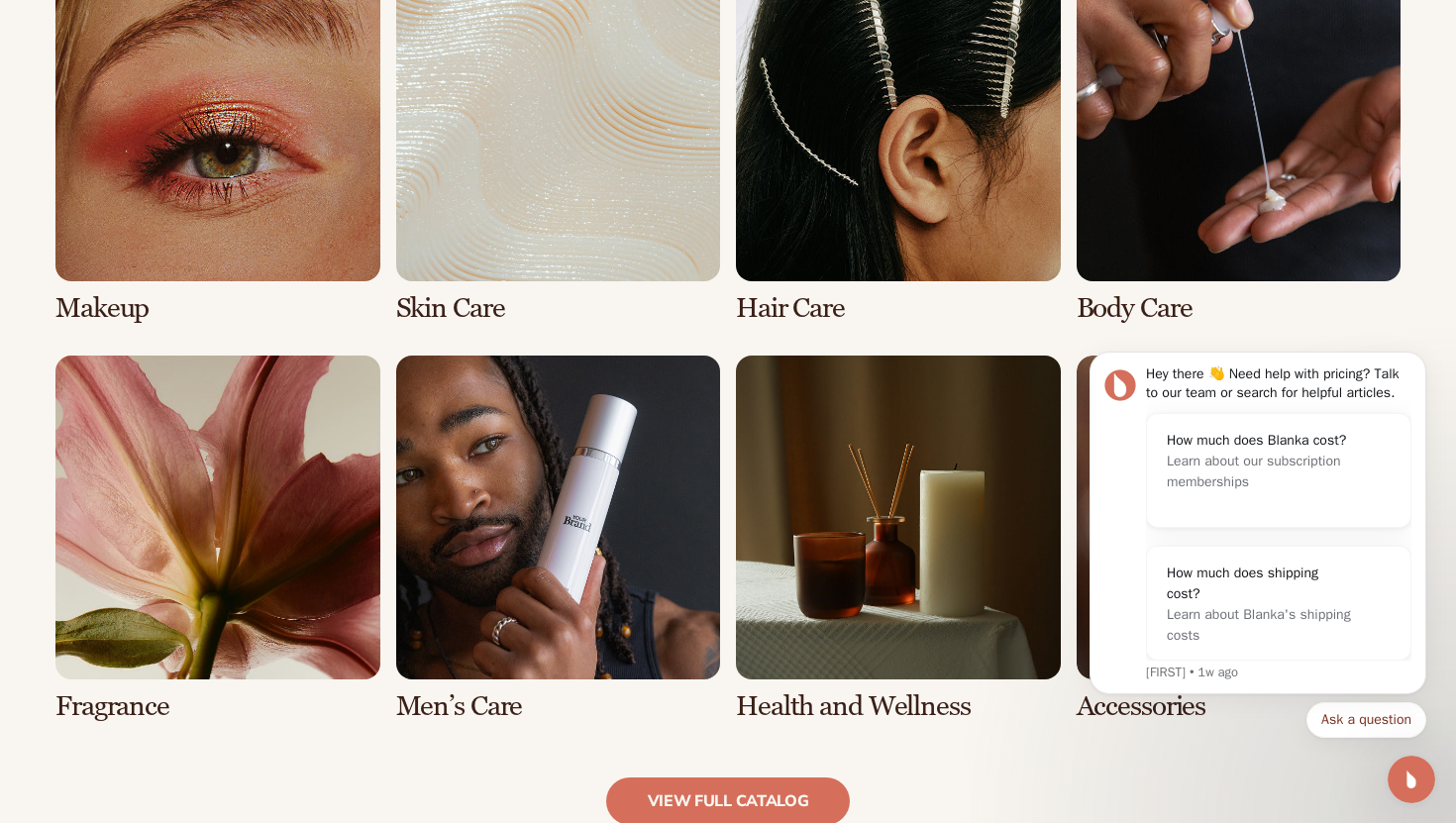 click at bounding box center (898, 539) 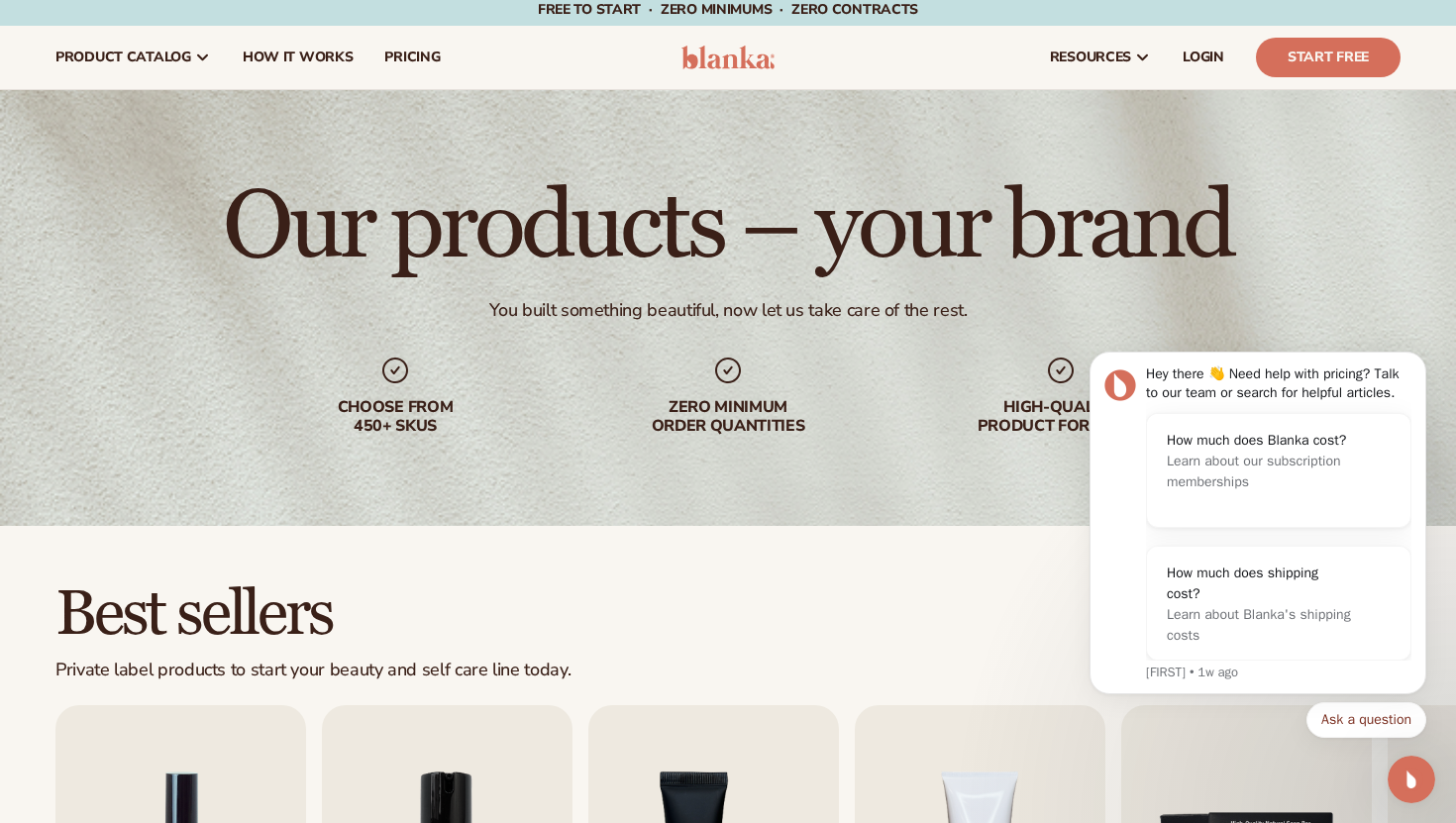 scroll, scrollTop: 0, scrollLeft: 0, axis: both 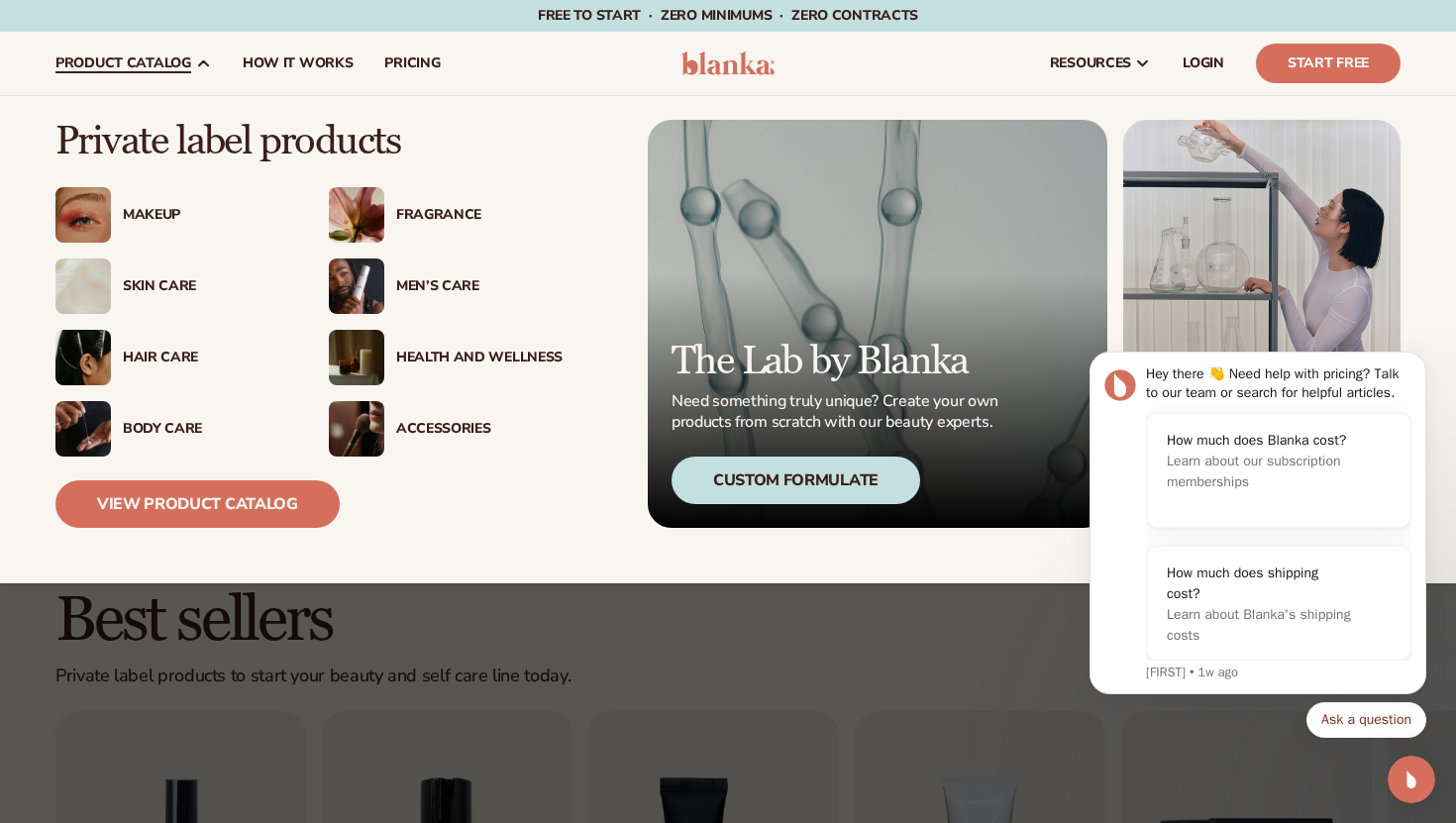 click on "Hair Care" at bounding box center (206, 358) 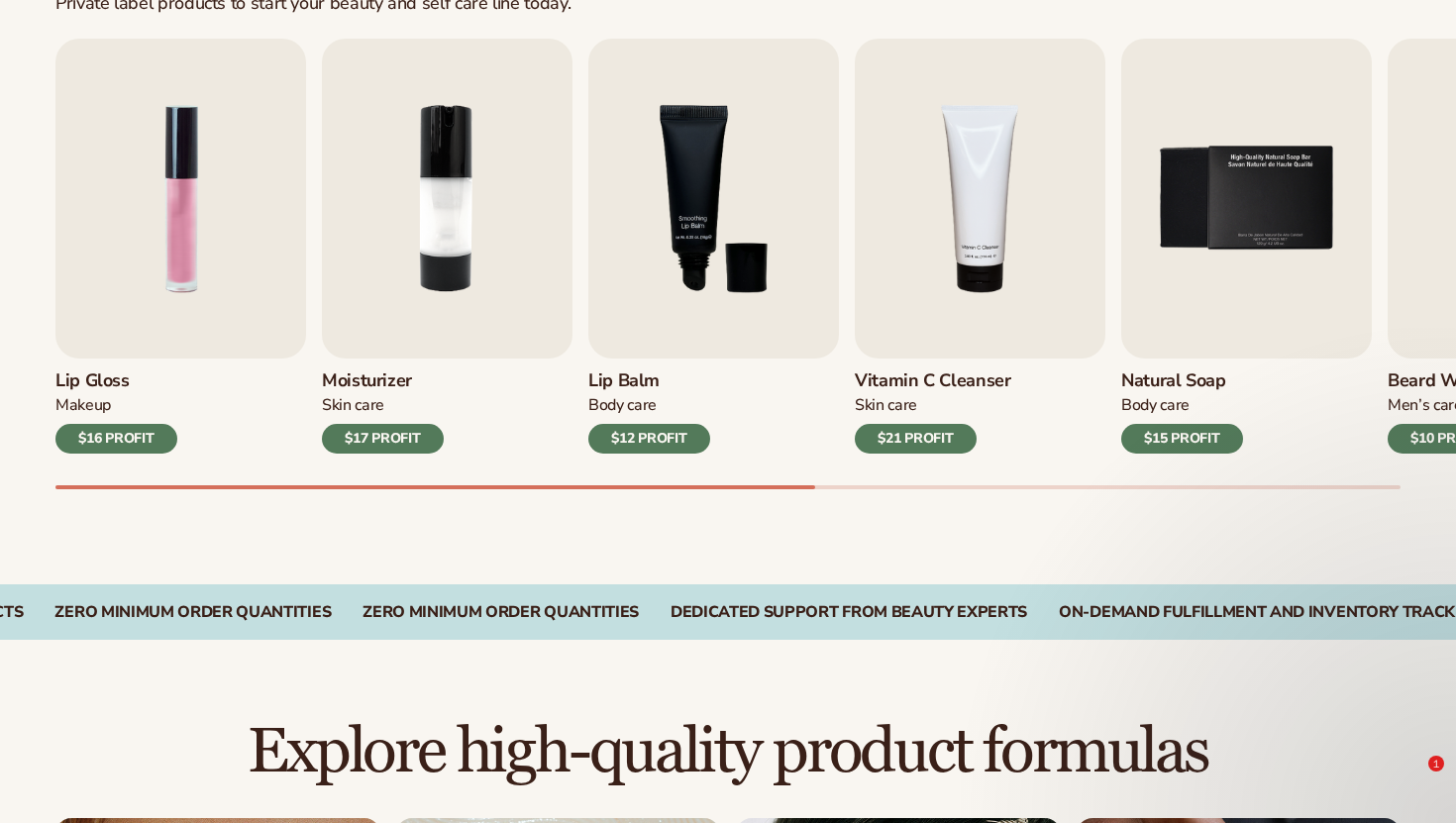 scroll, scrollTop: 720, scrollLeft: 0, axis: vertical 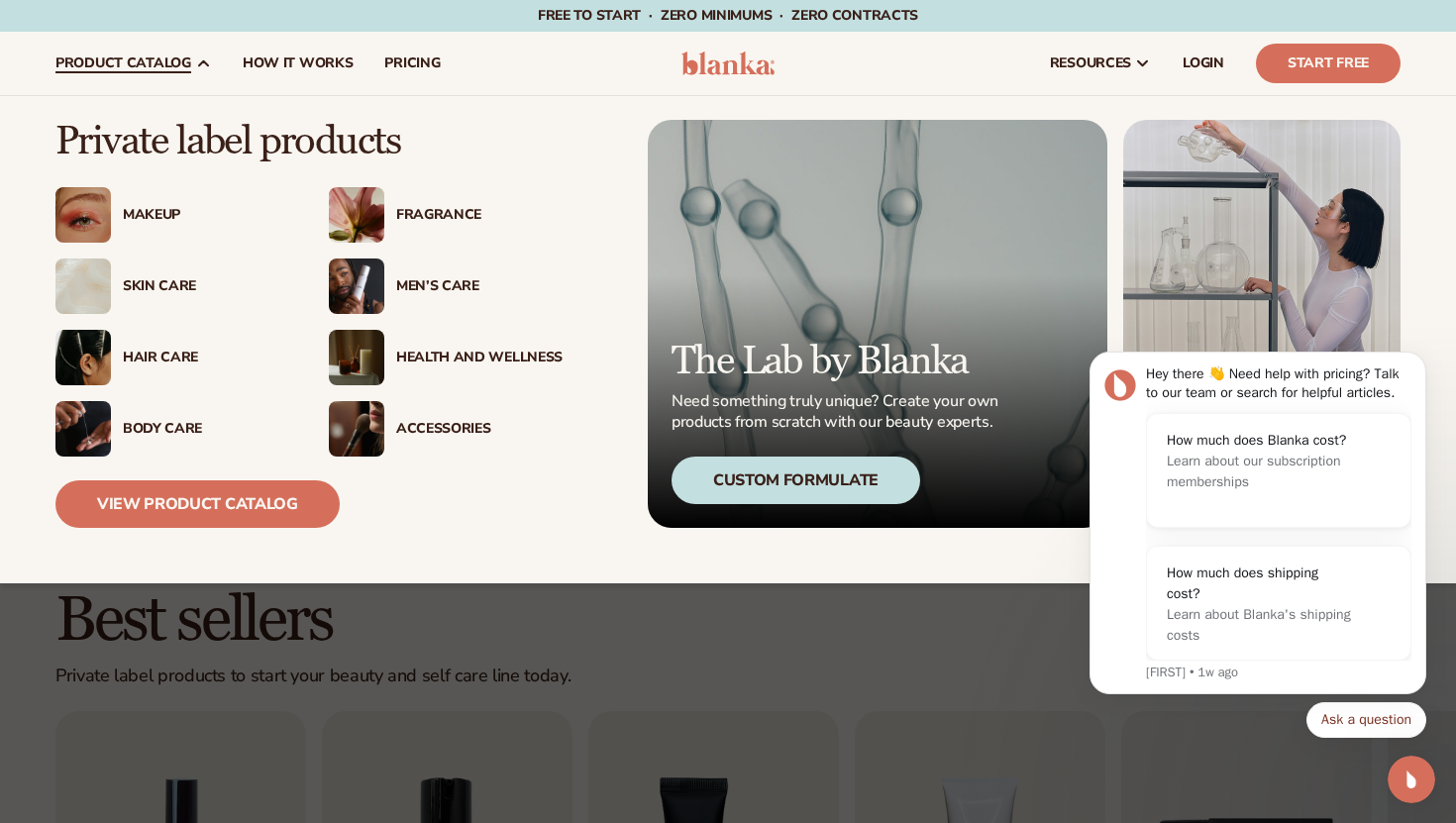click on "Men’s Care" at bounding box center (479, 286) 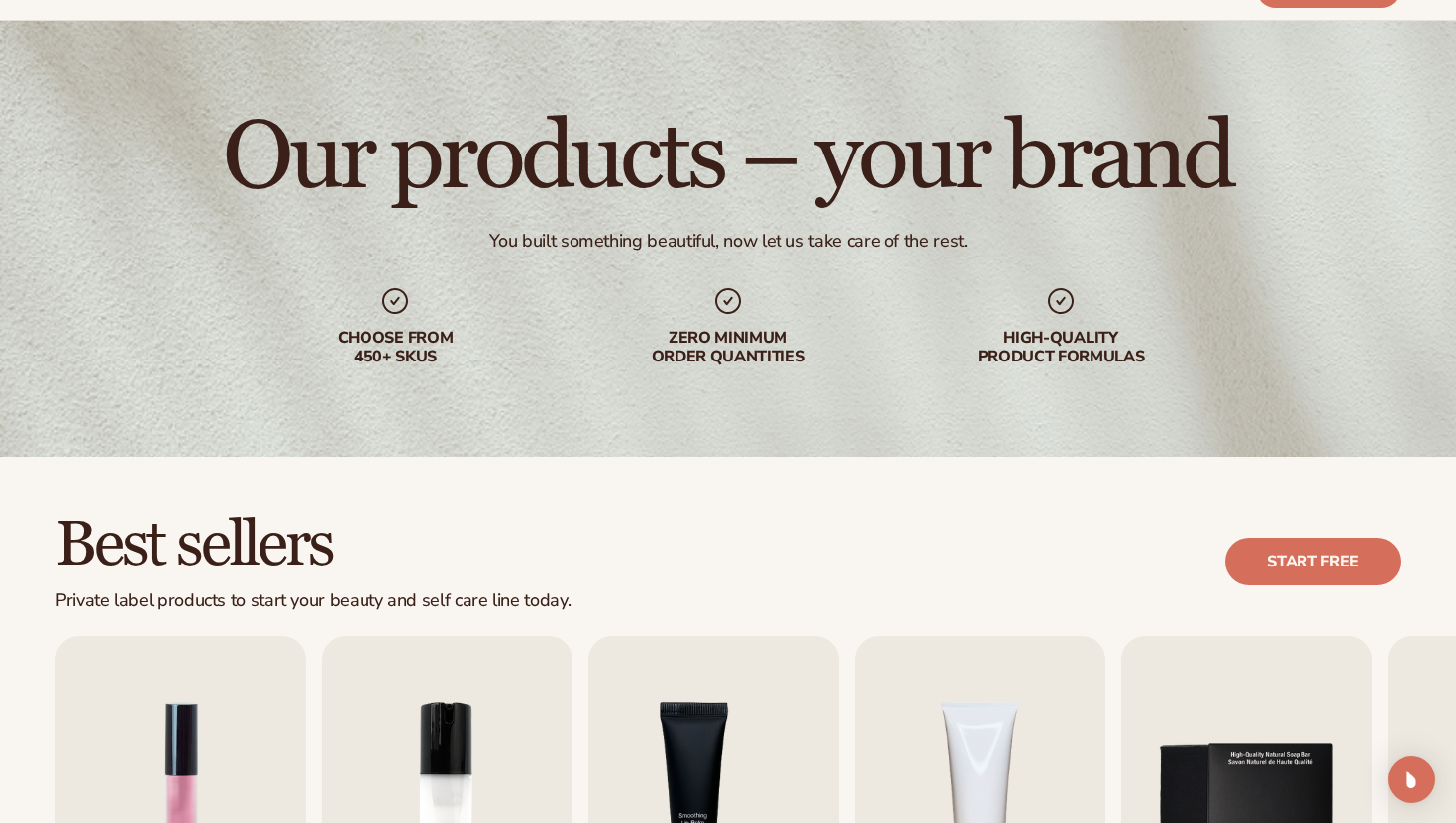 scroll, scrollTop: 458, scrollLeft: 0, axis: vertical 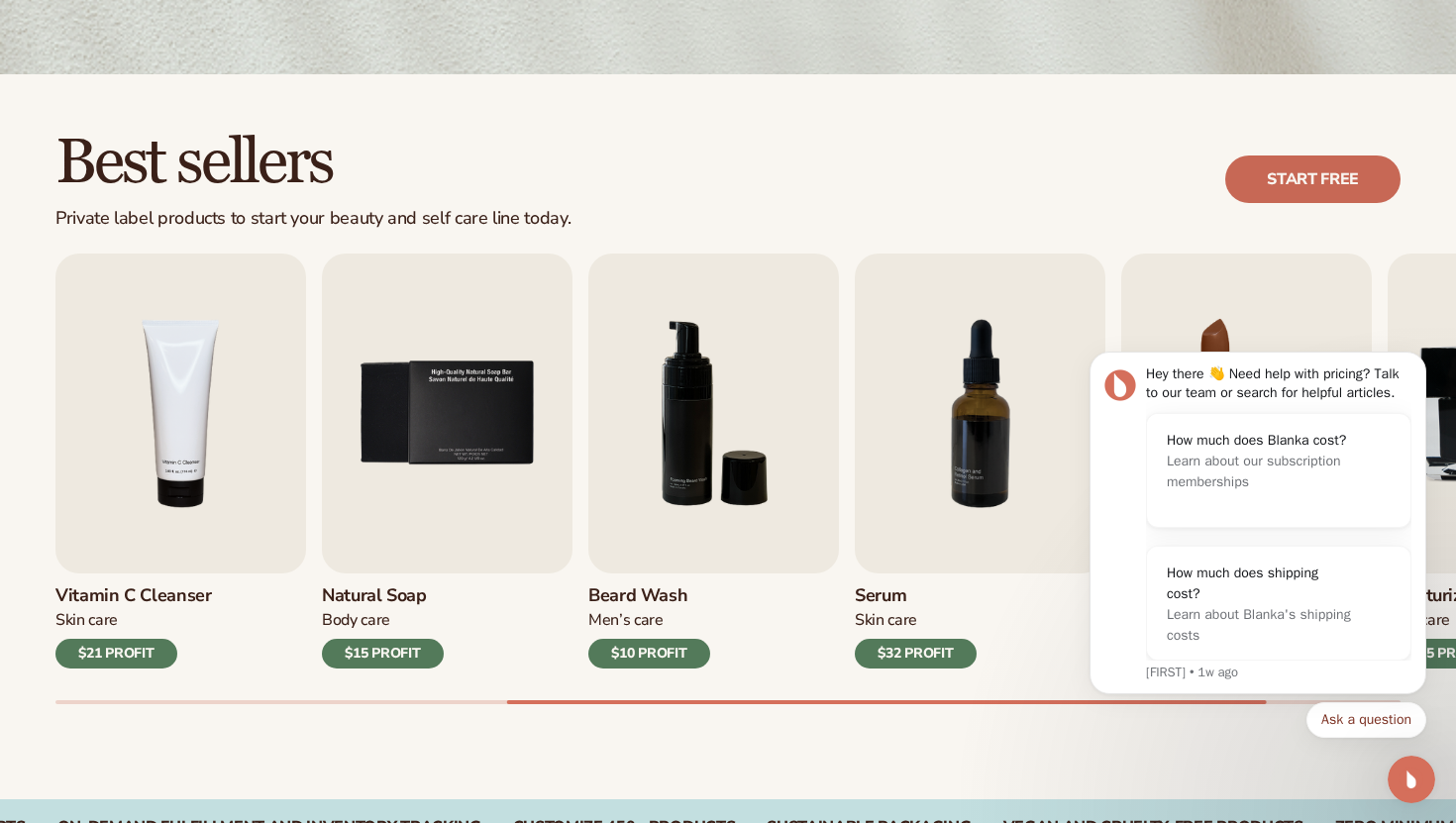 click on "Start free" at bounding box center [1312, 179] 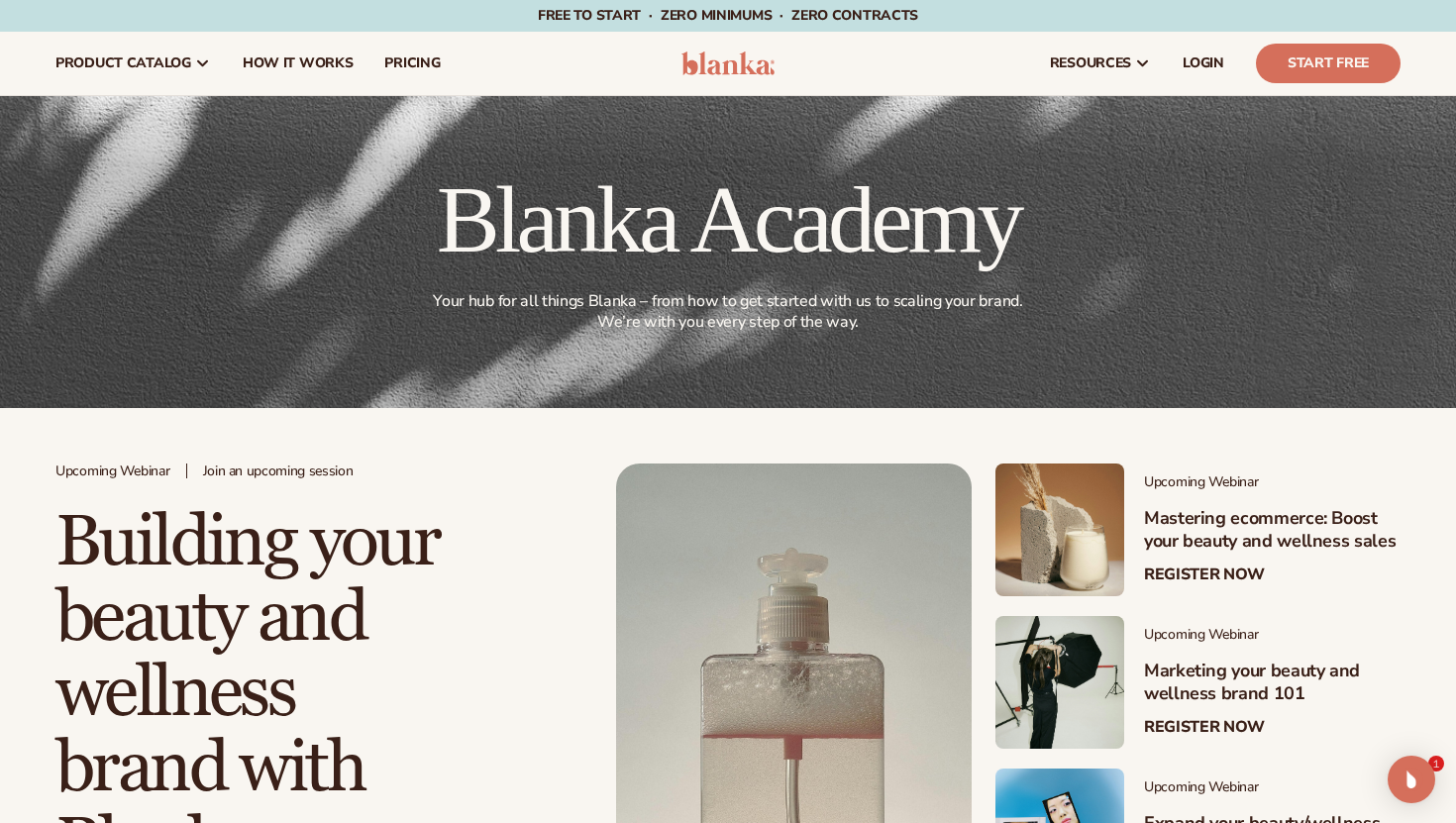 scroll, scrollTop: 259, scrollLeft: 0, axis: vertical 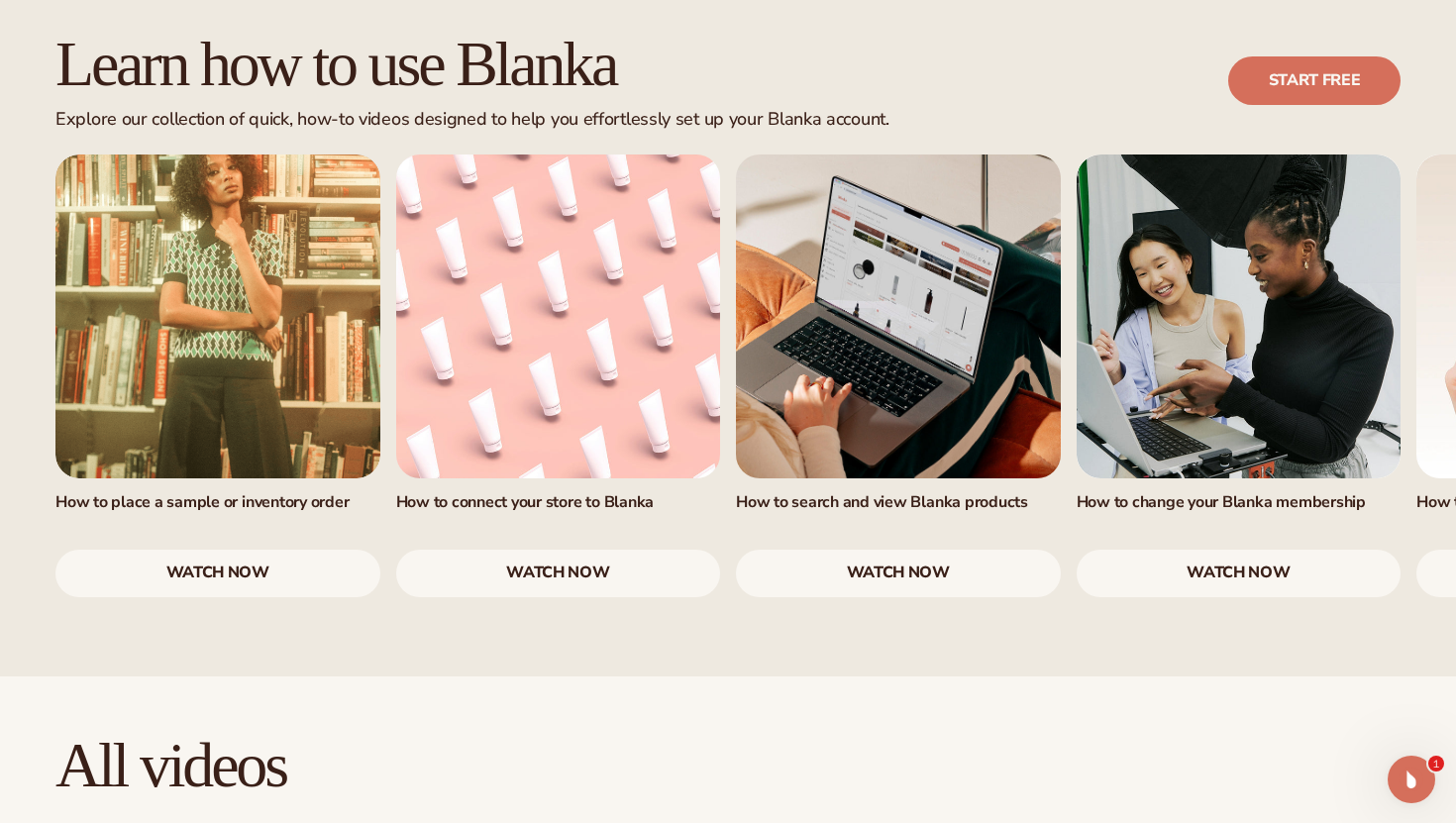 click on "watch now" at bounding box center [898, 573] 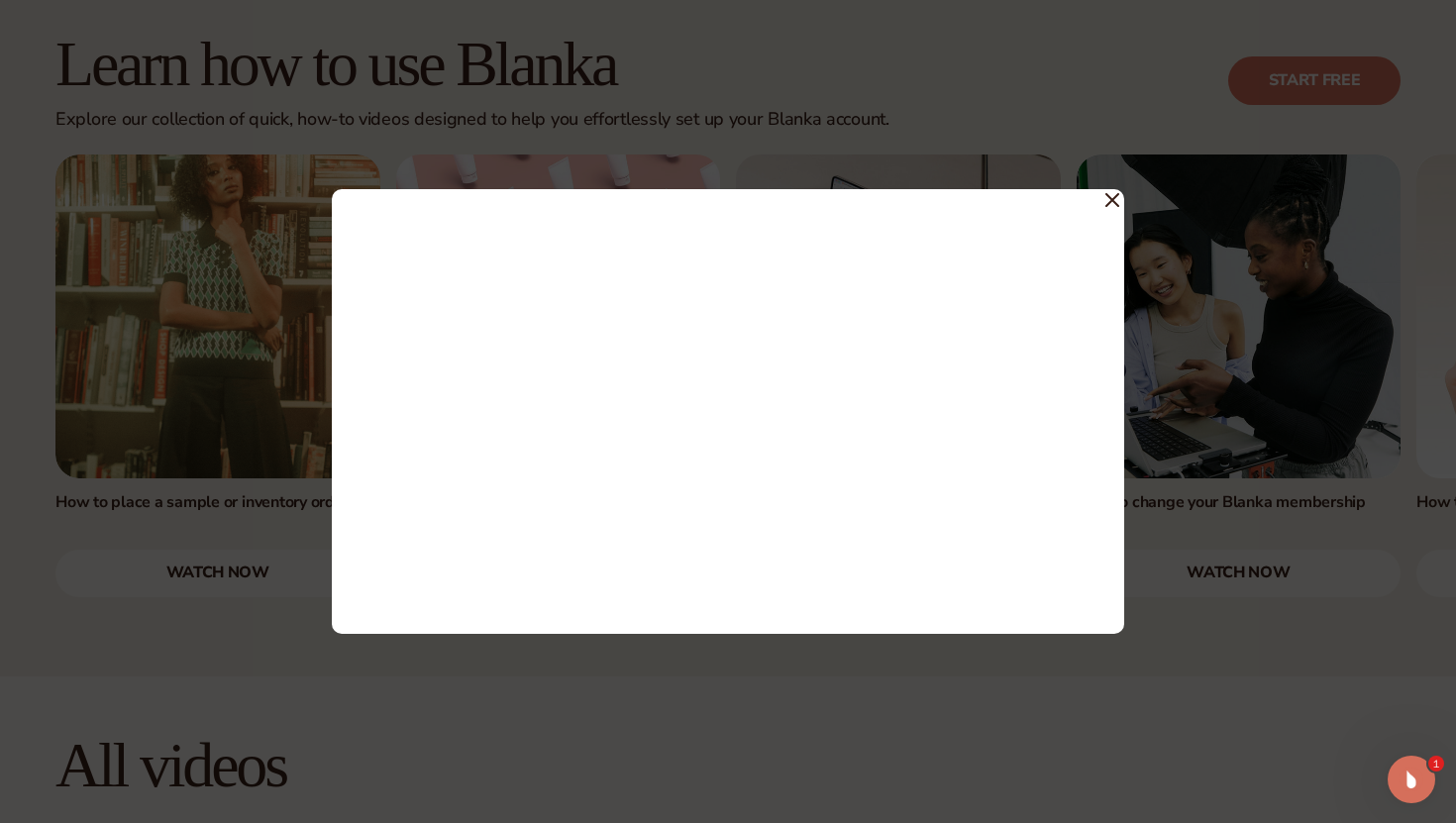 click 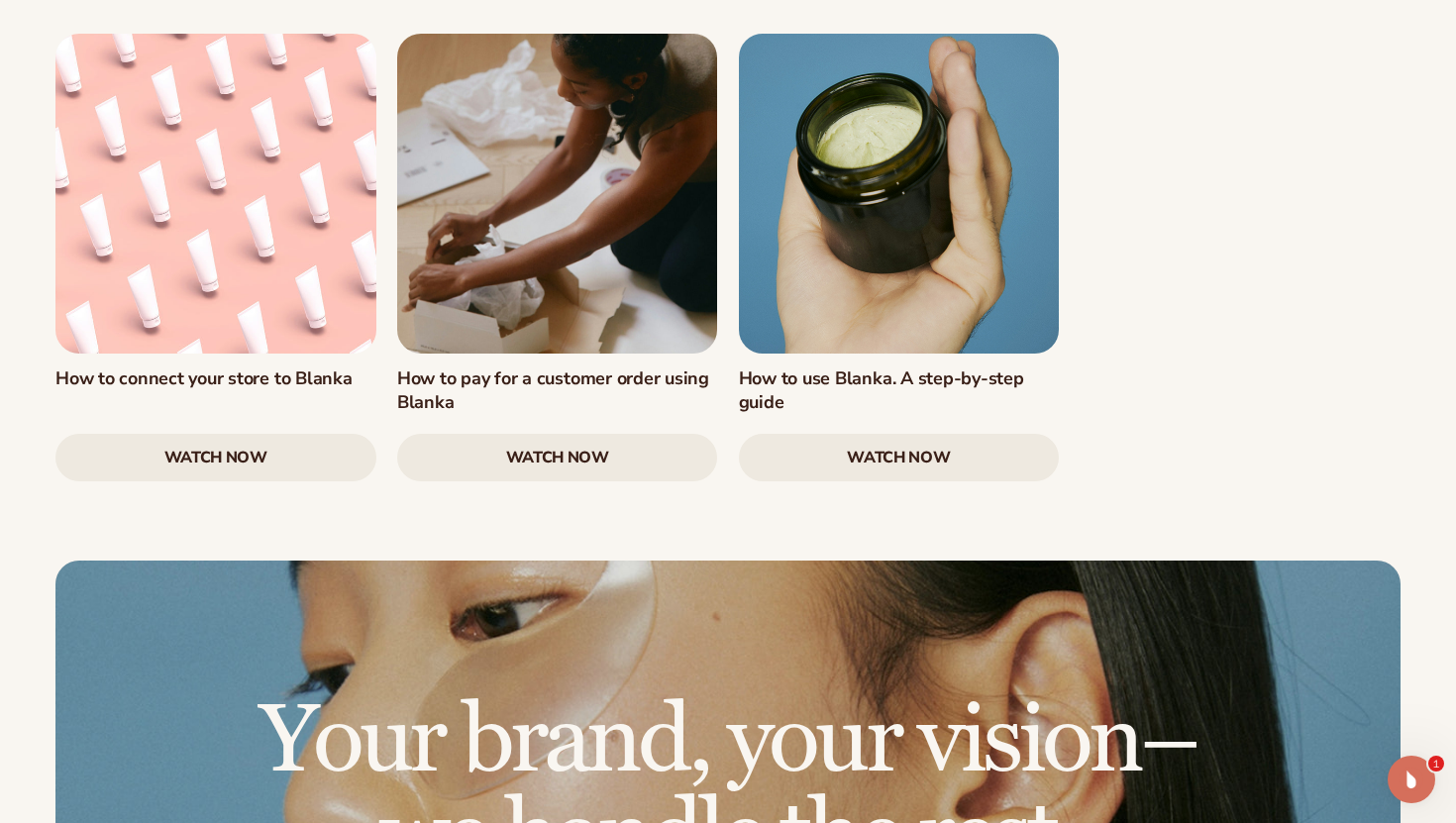 scroll, scrollTop: 2993, scrollLeft: 0, axis: vertical 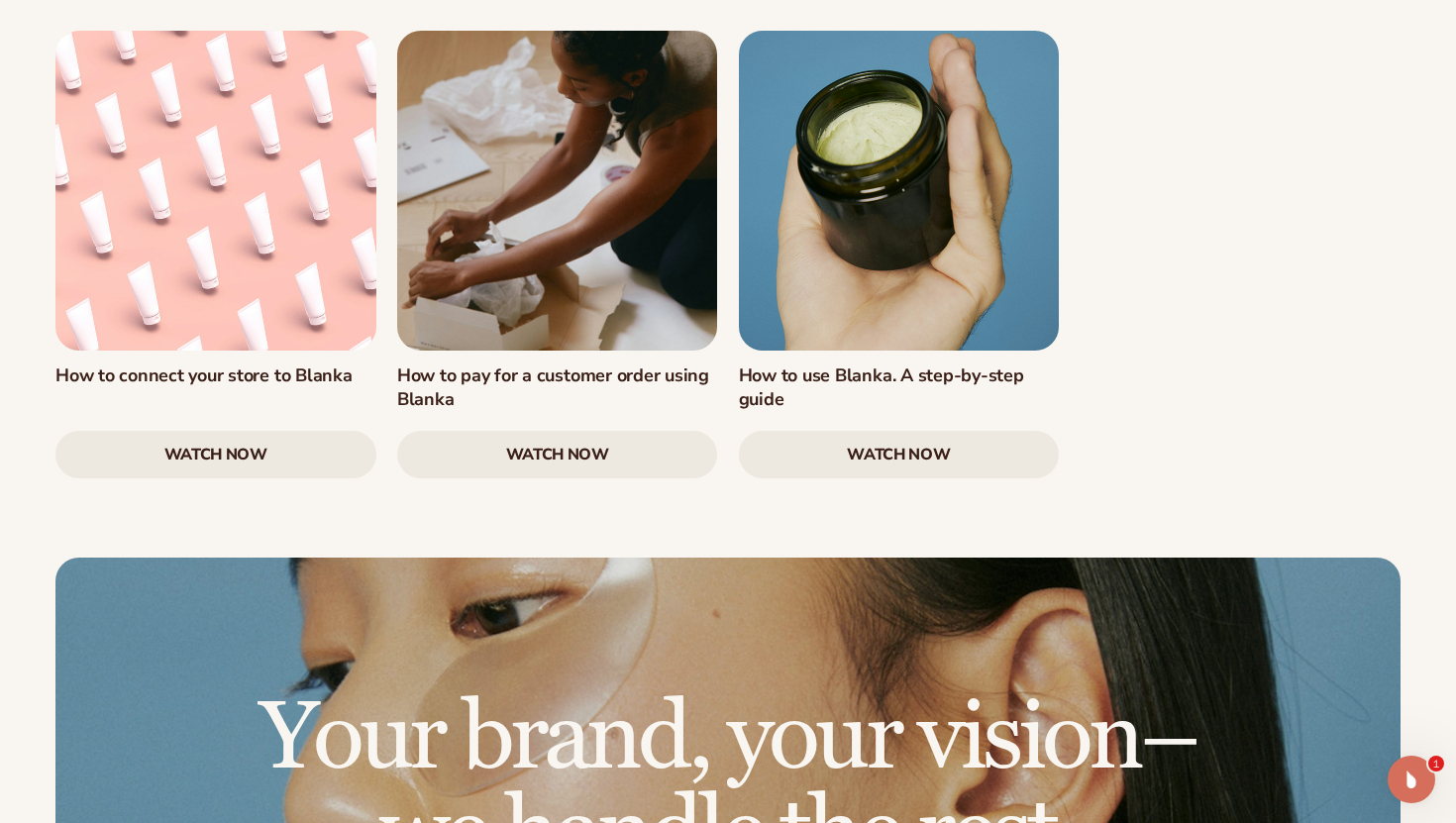 click at bounding box center [558, 191] 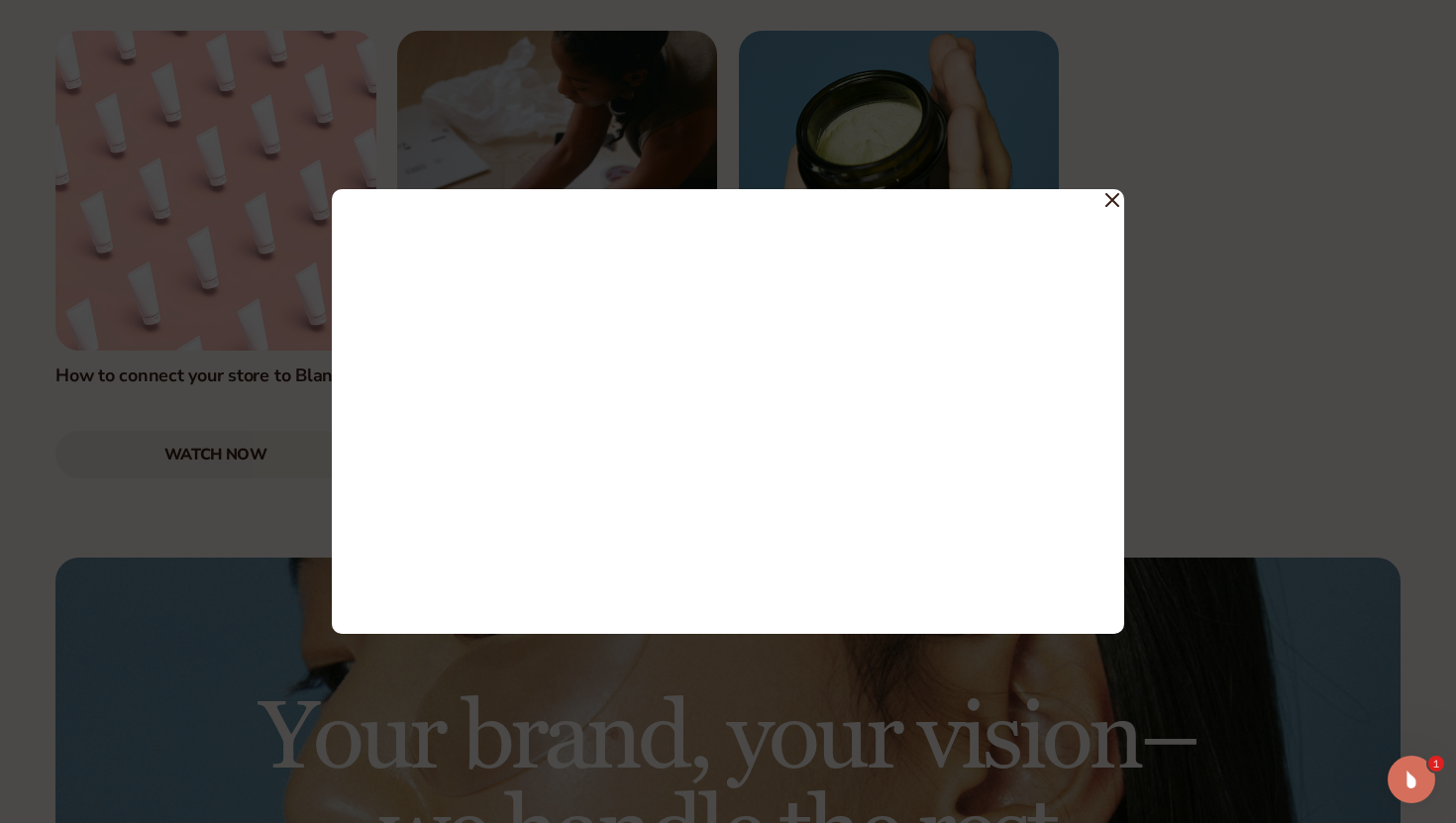 click 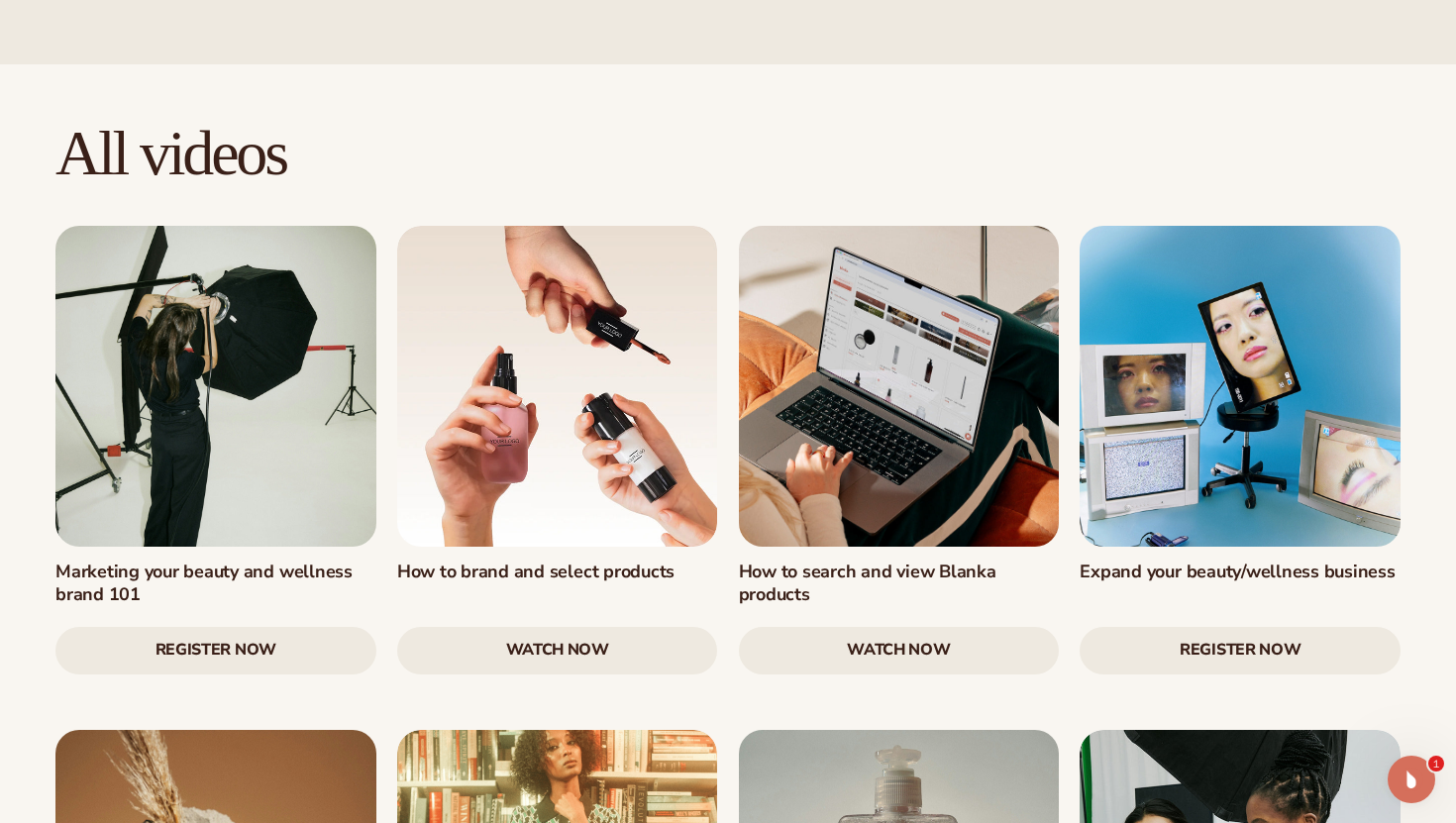 scroll, scrollTop: 1792, scrollLeft: 0, axis: vertical 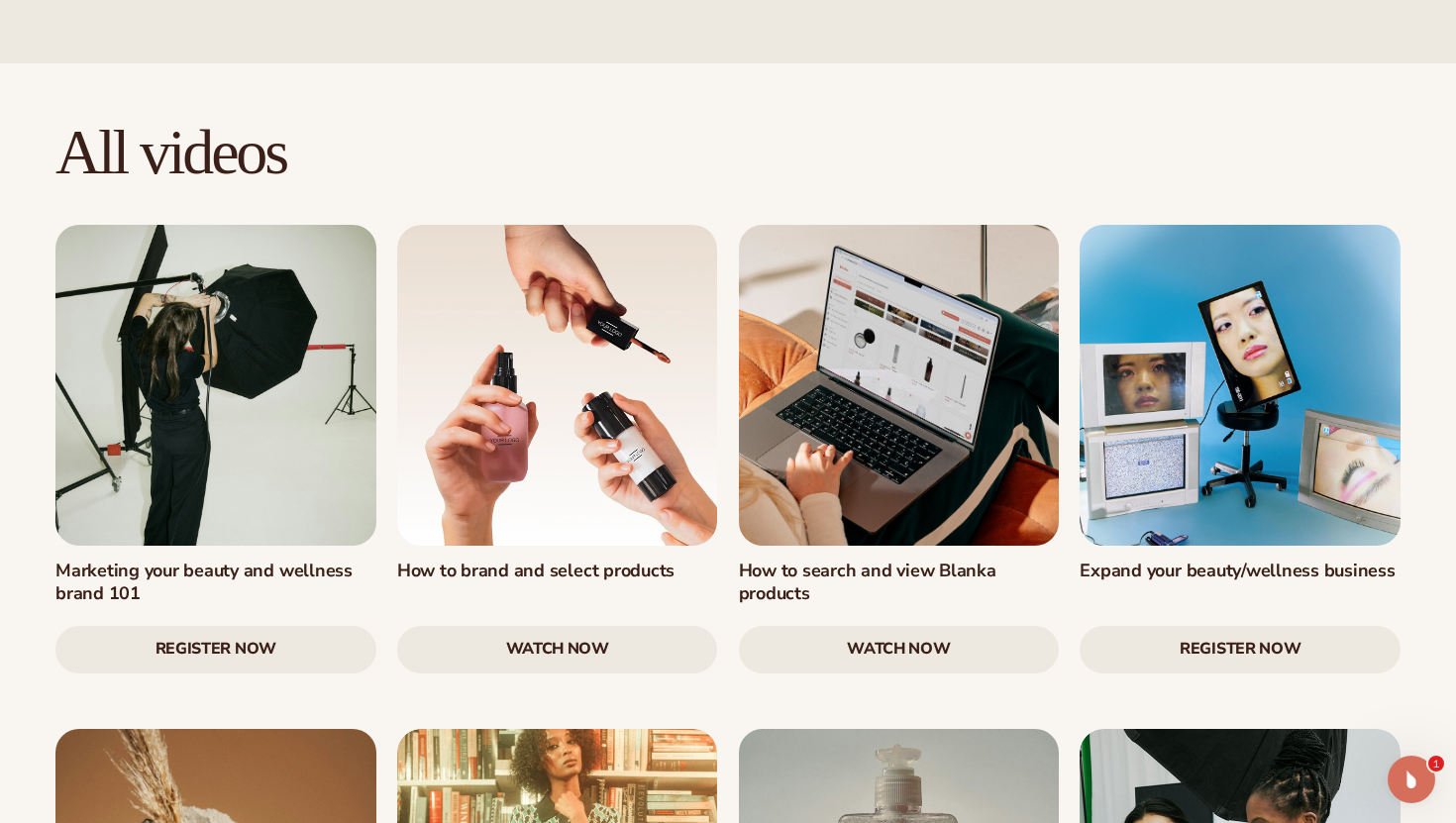 click at bounding box center [216, 385] 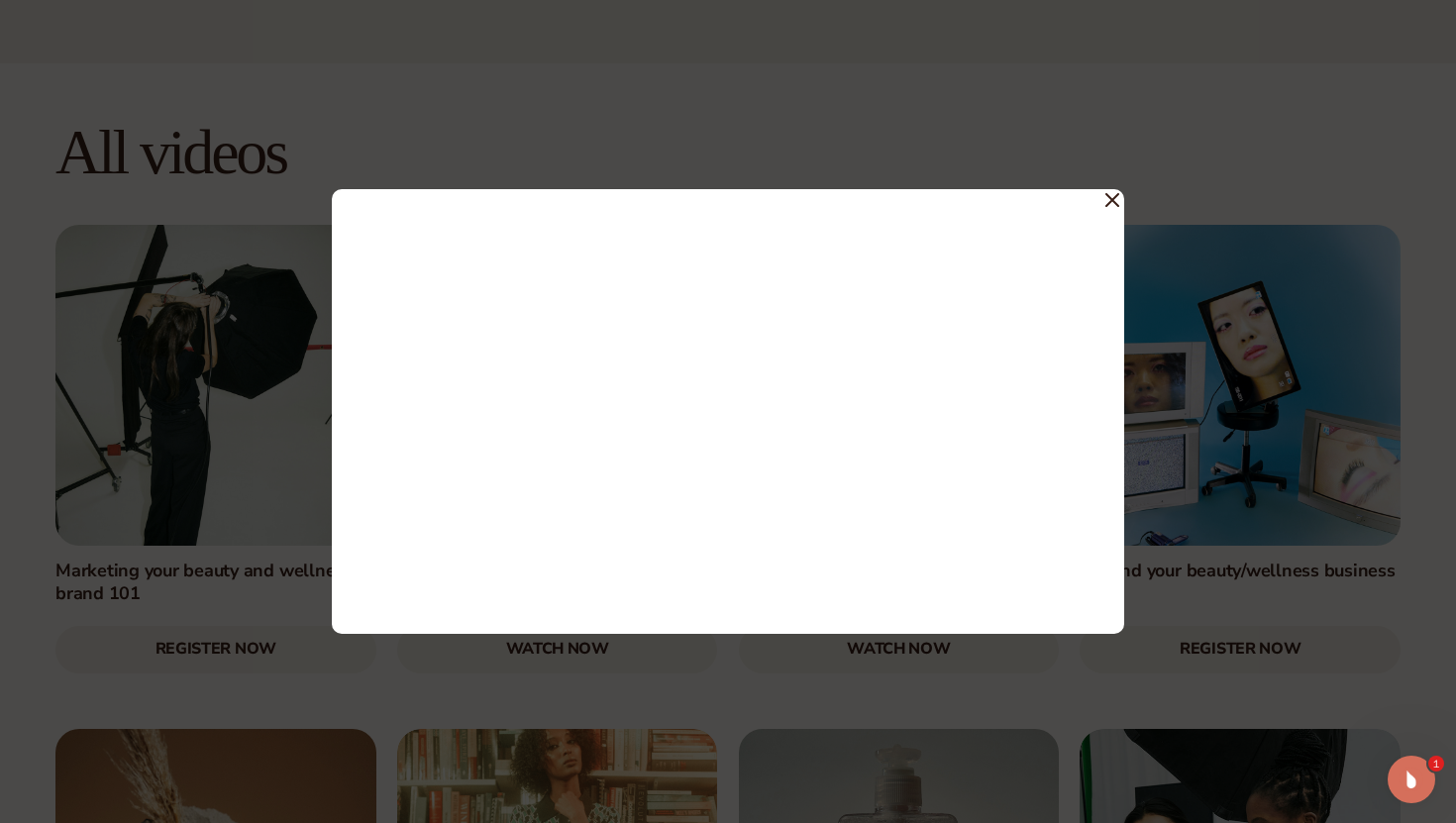 click 